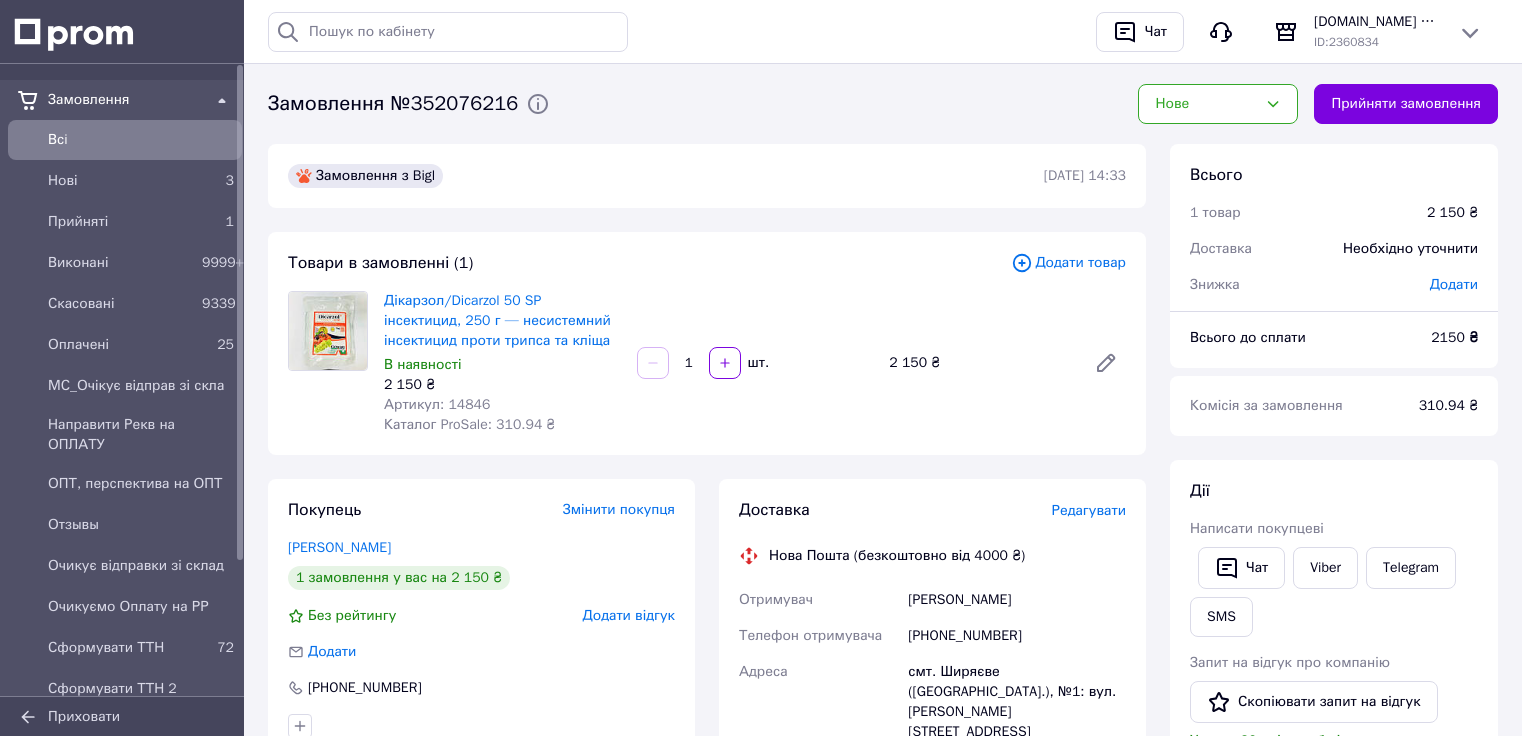 click on "3" at bounding box center [218, 181] 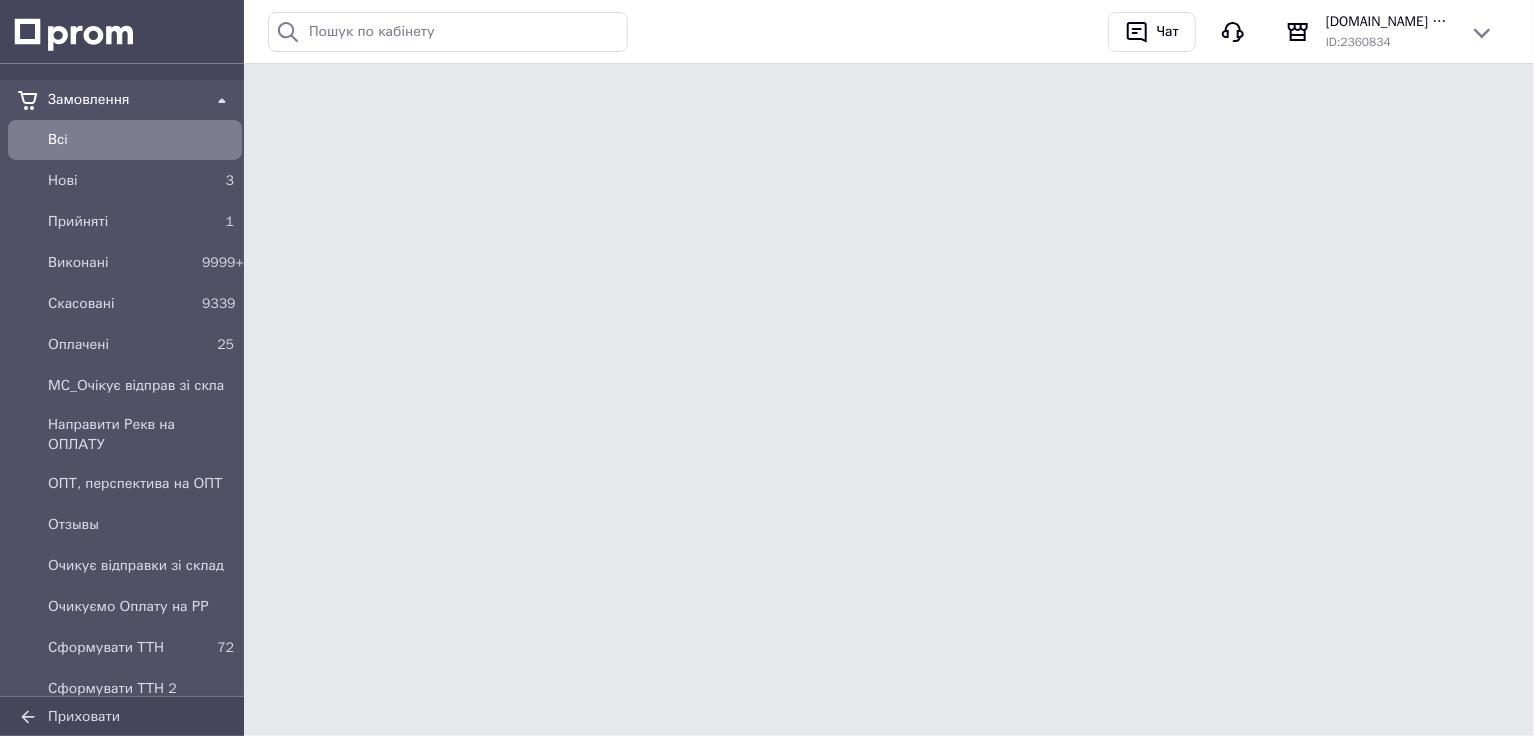 click on "Нові" at bounding box center (121, 181) 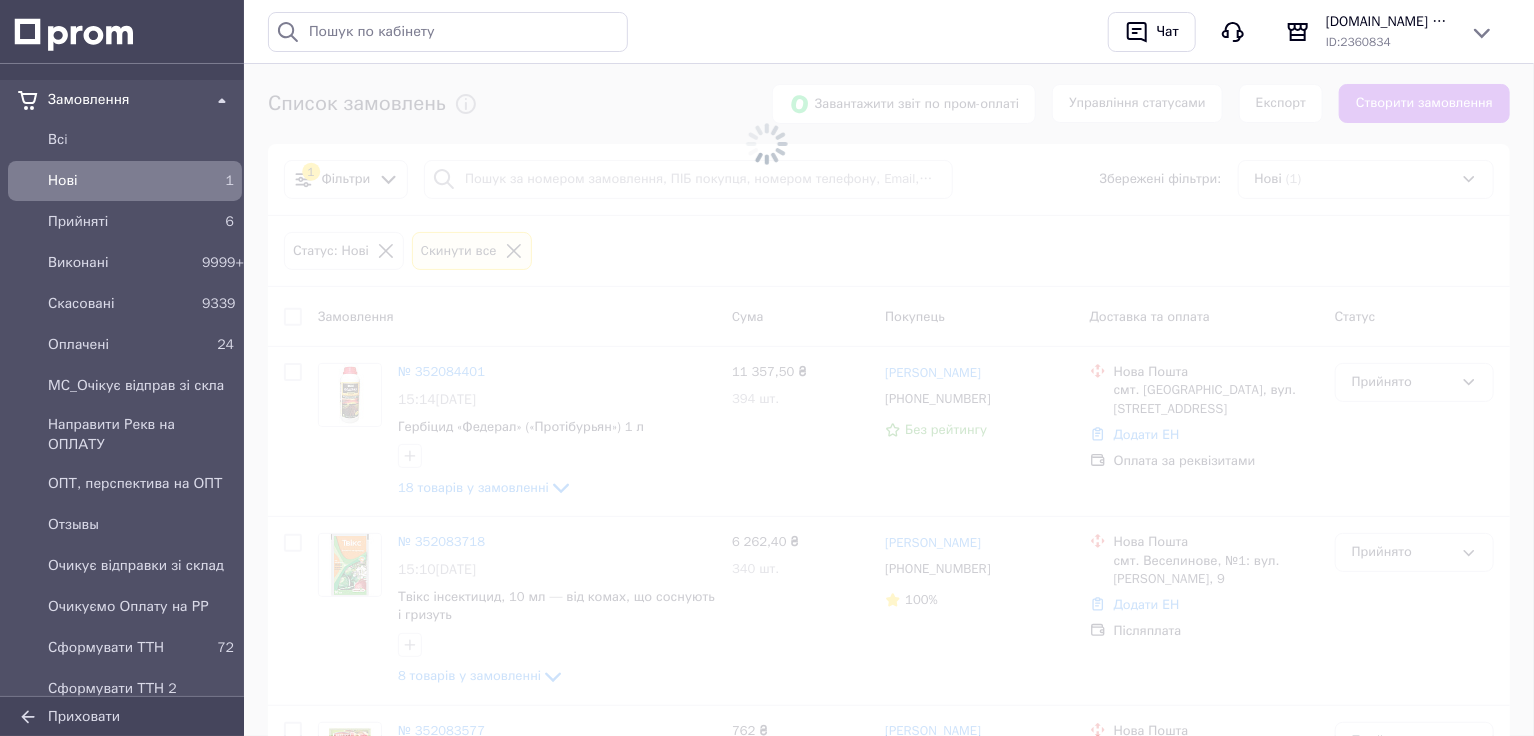 click on "Нові" at bounding box center [121, 181] 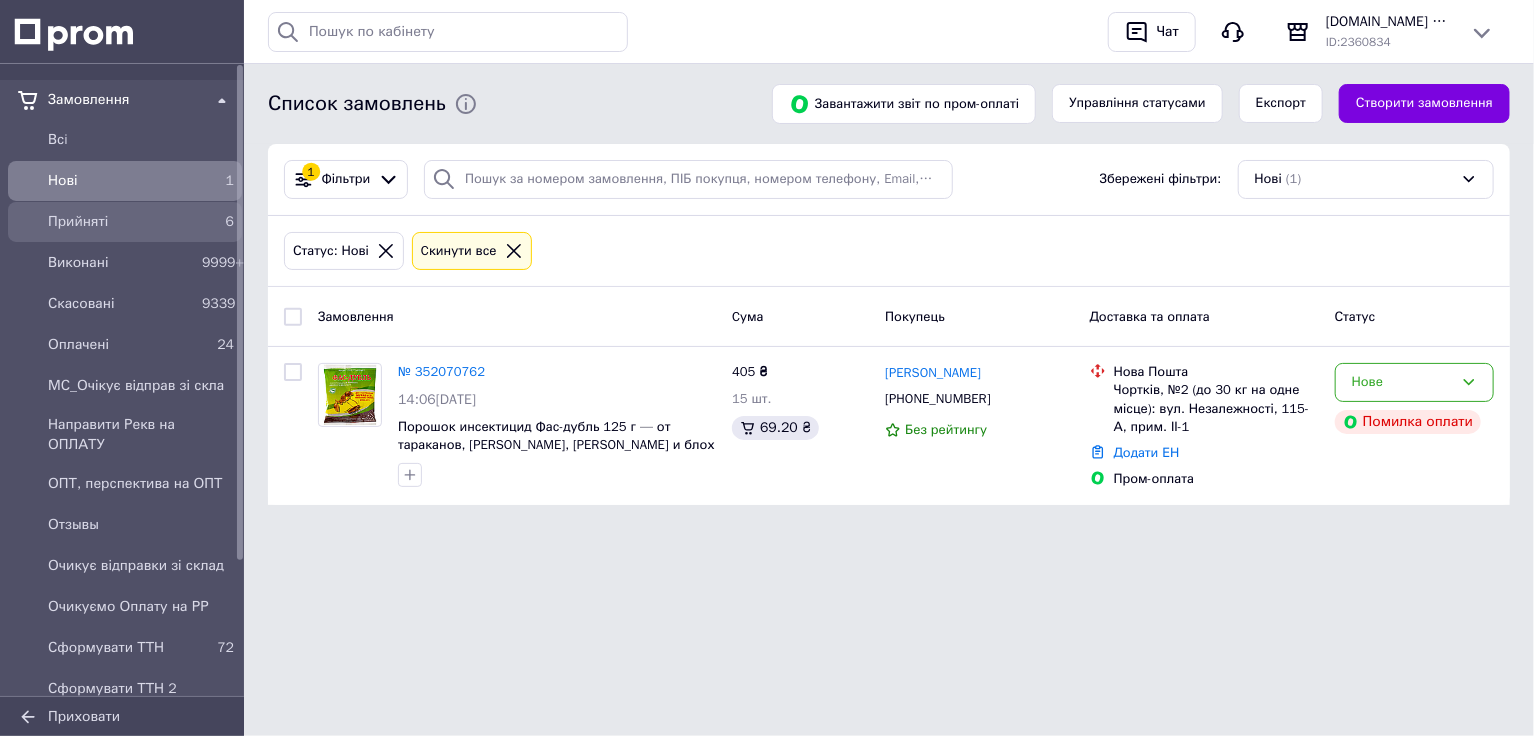click on "6" at bounding box center (218, 222) 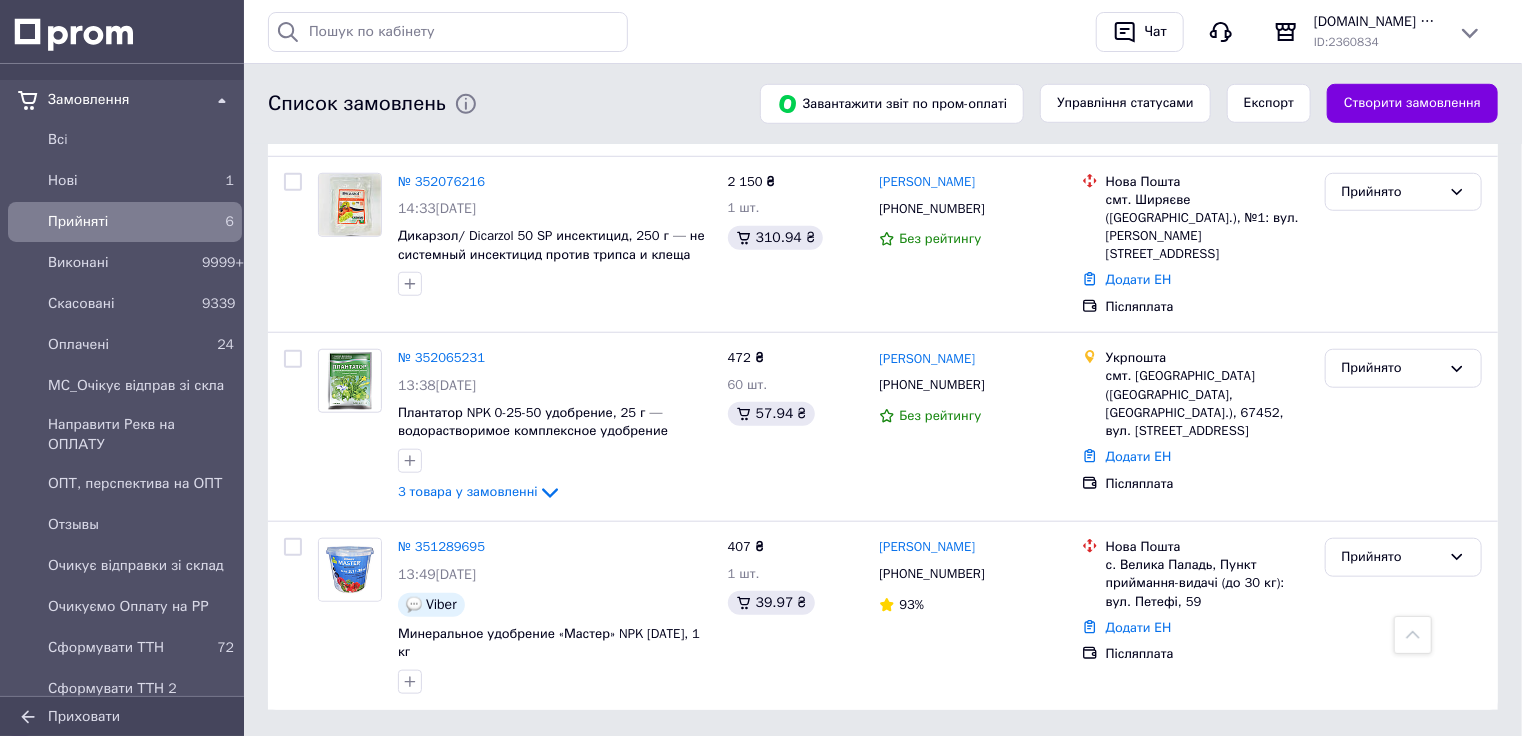 scroll, scrollTop: 721, scrollLeft: 0, axis: vertical 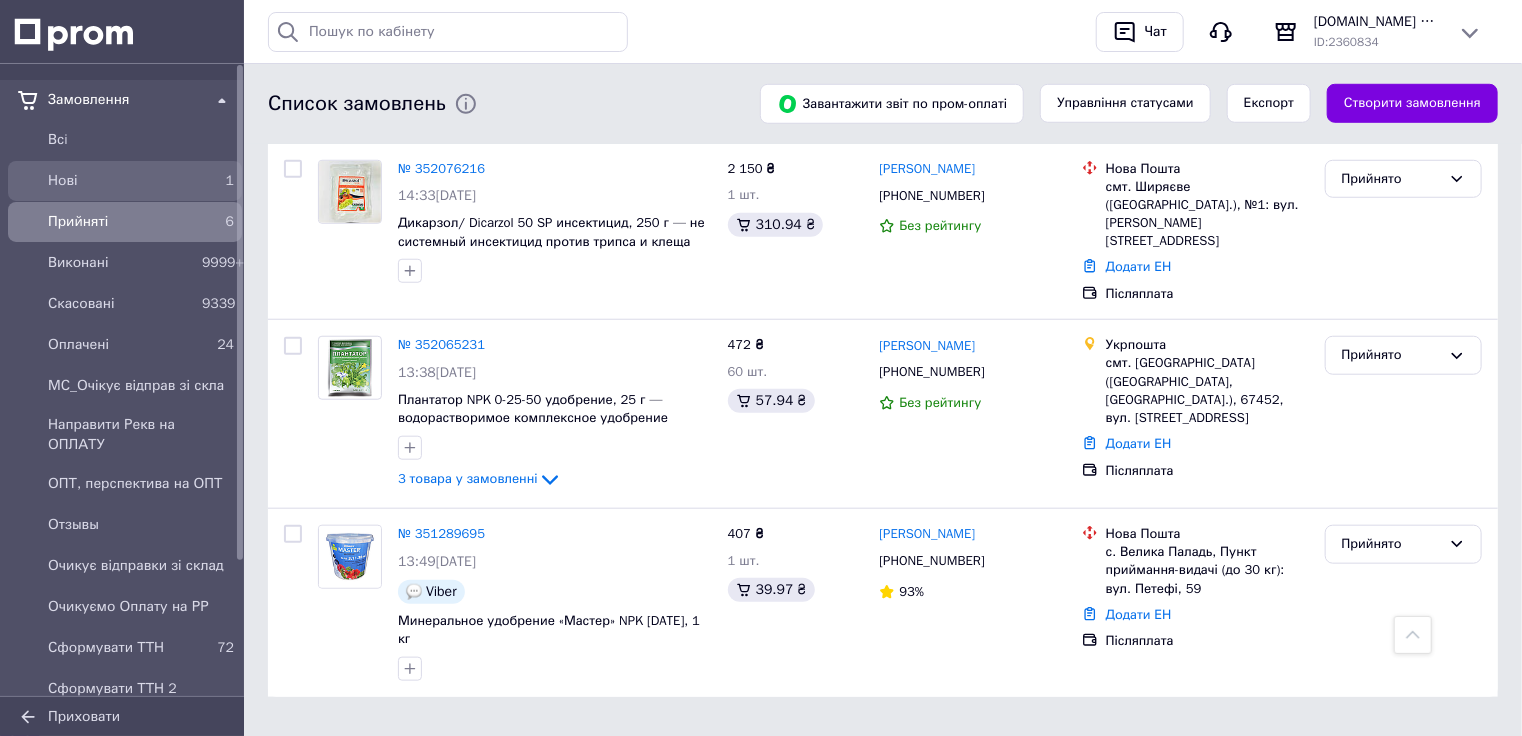 click on "Нові" at bounding box center [121, 181] 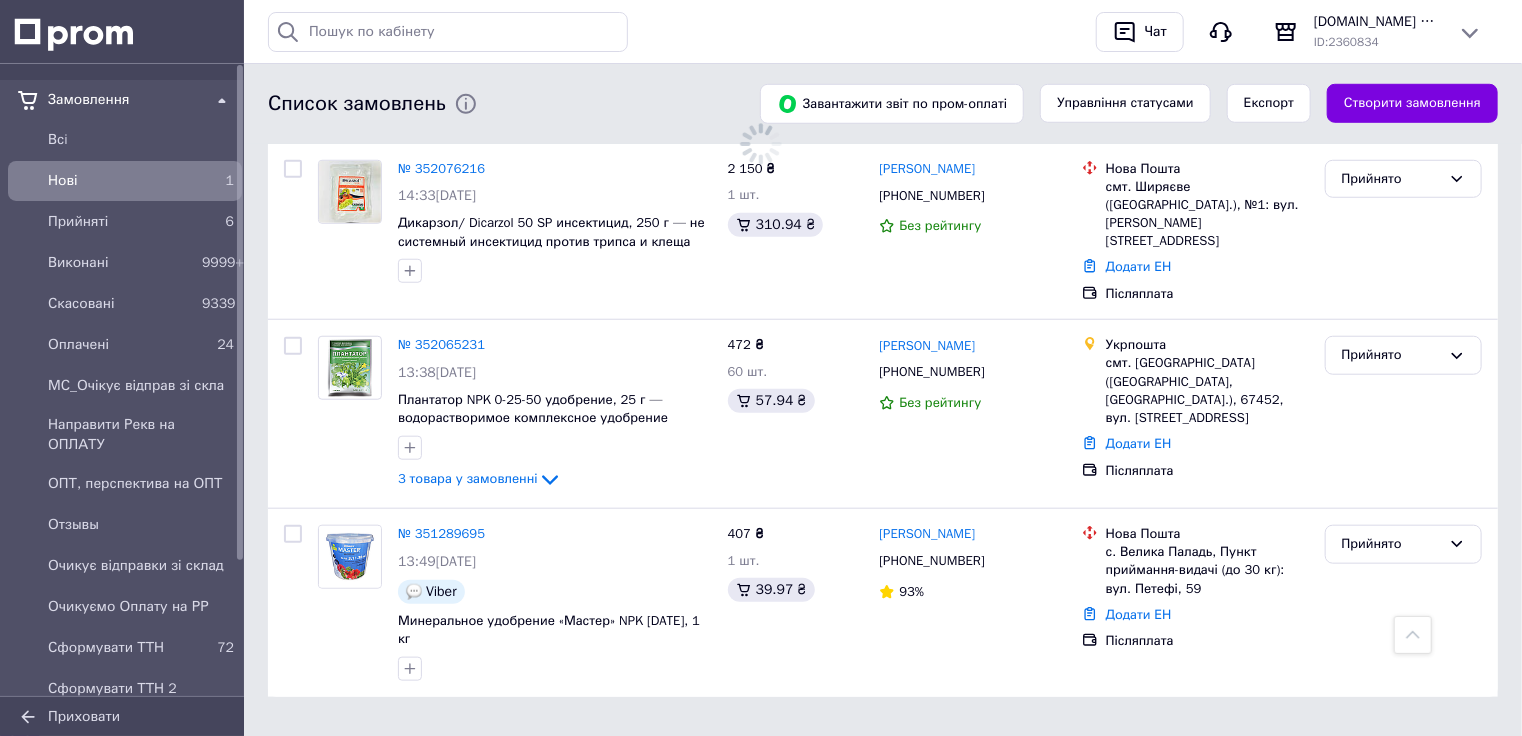 scroll, scrollTop: 0, scrollLeft: 0, axis: both 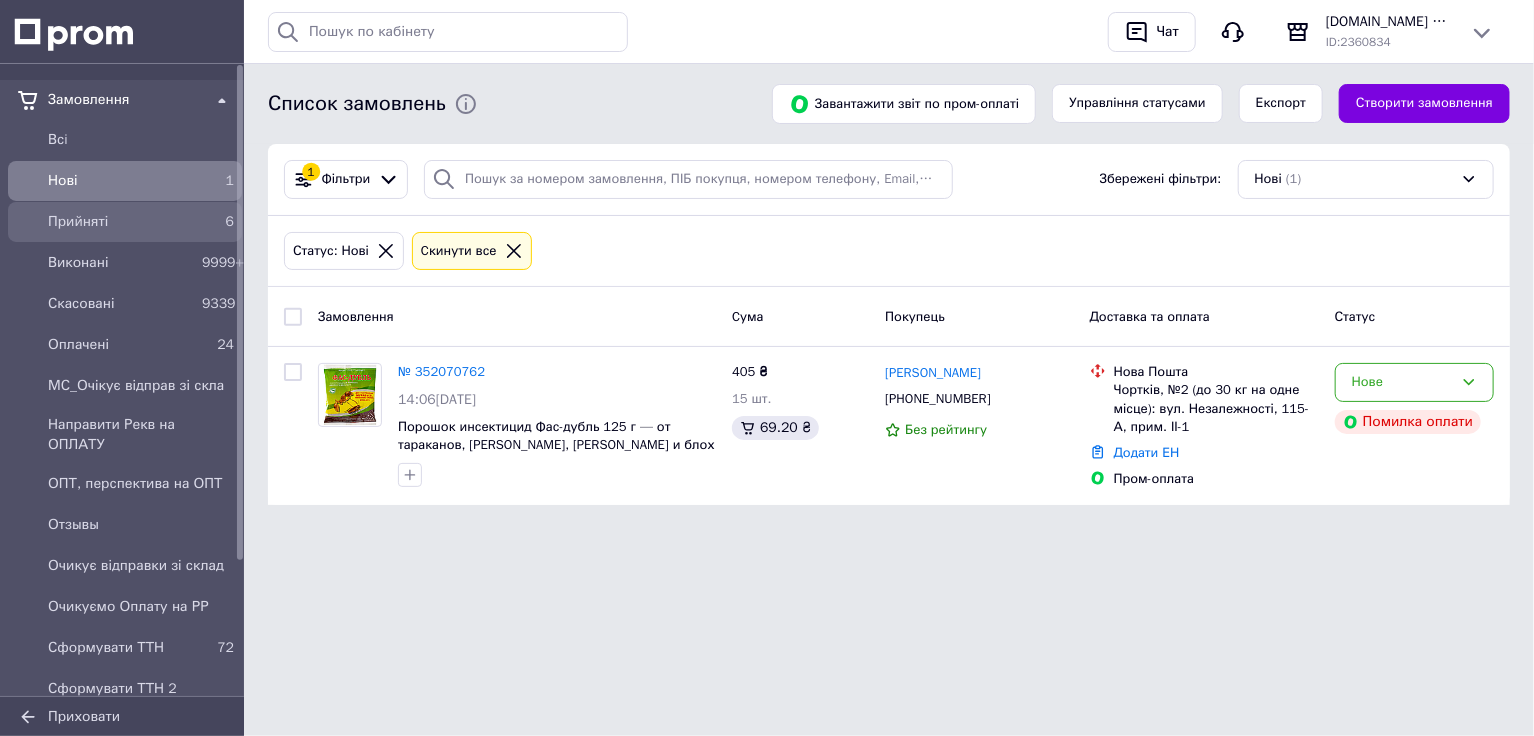 click on "6" at bounding box center [218, 222] 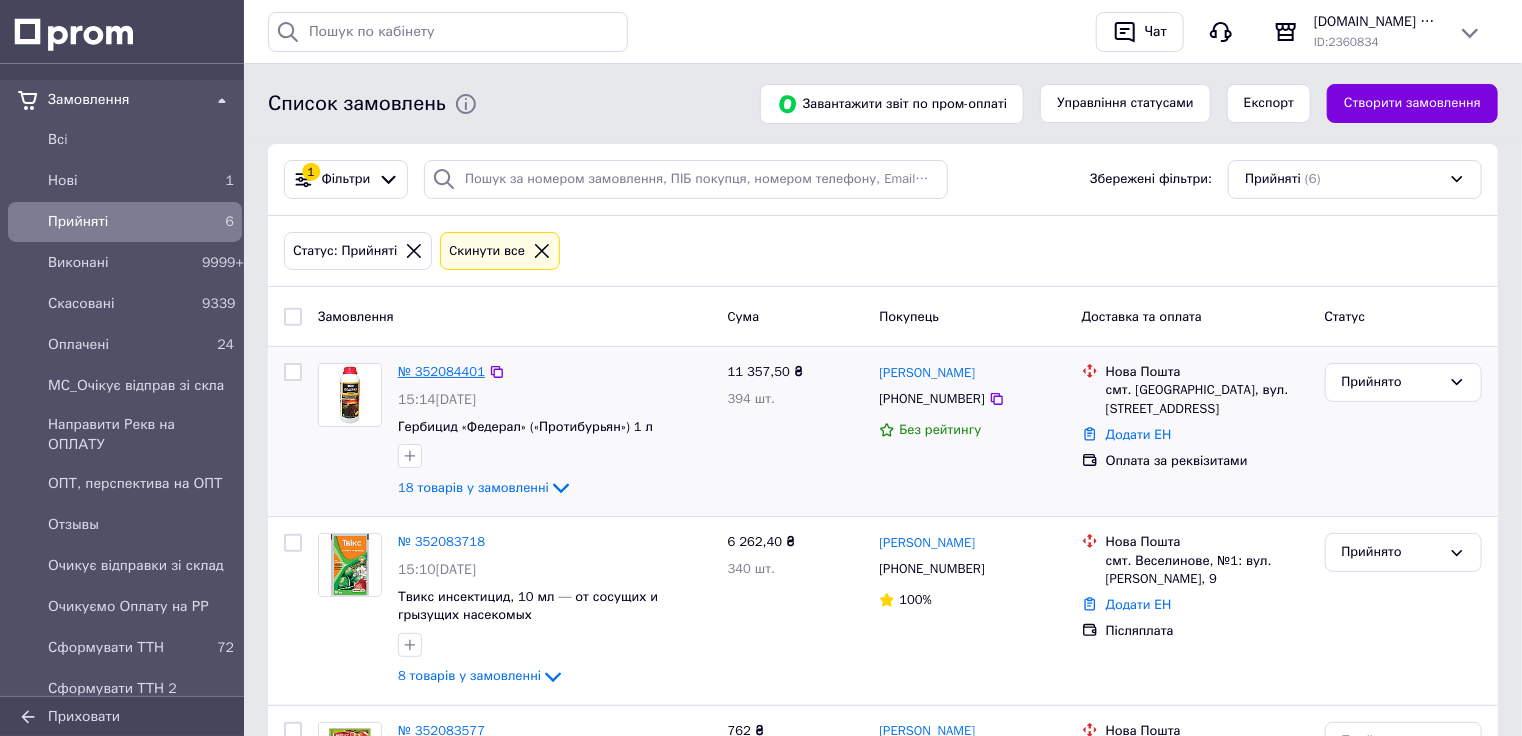 click on "№ 352084401" at bounding box center [441, 371] 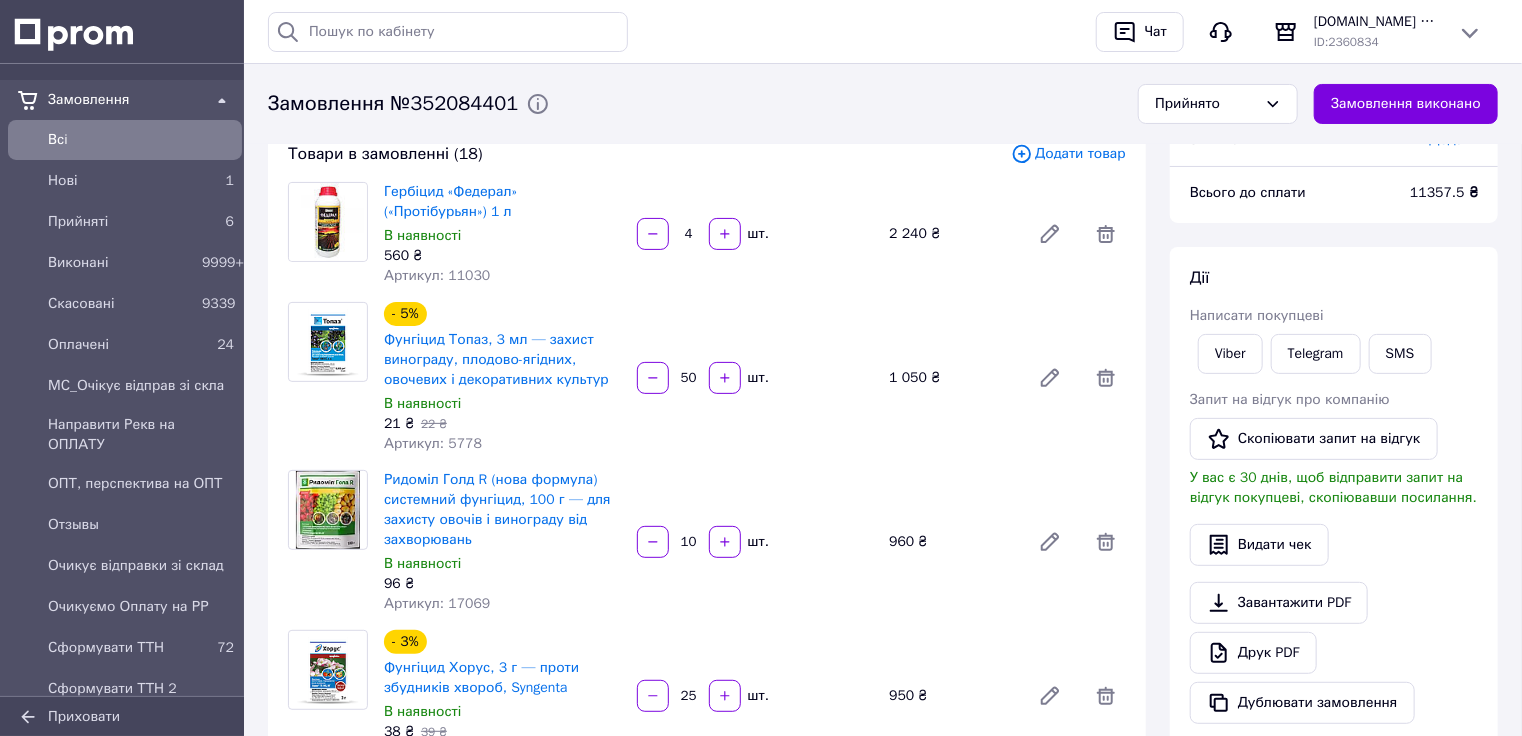 scroll, scrollTop: 0, scrollLeft: 0, axis: both 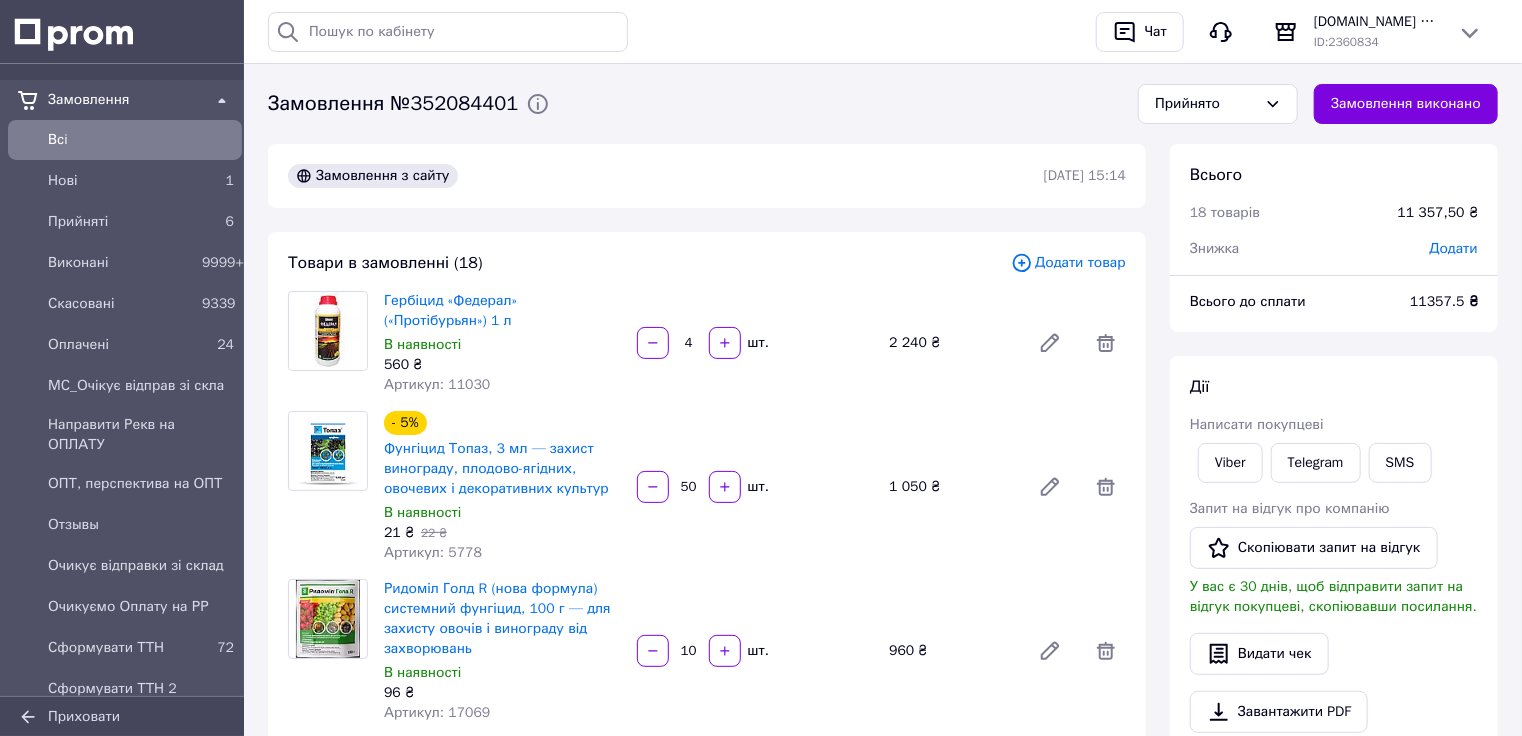 click on "Артикул: 11030" at bounding box center [437, 384] 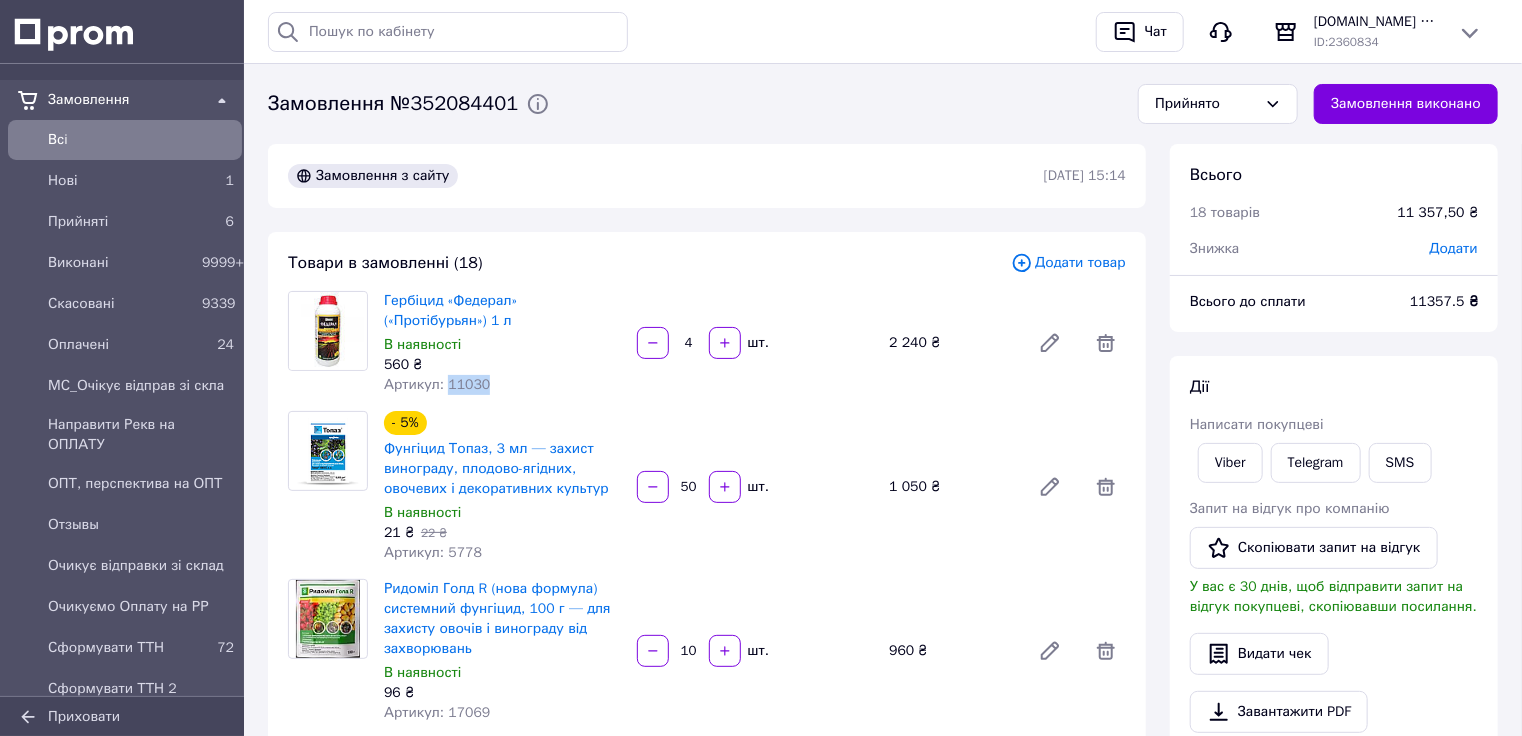 click on "Артикул: 11030" at bounding box center (437, 384) 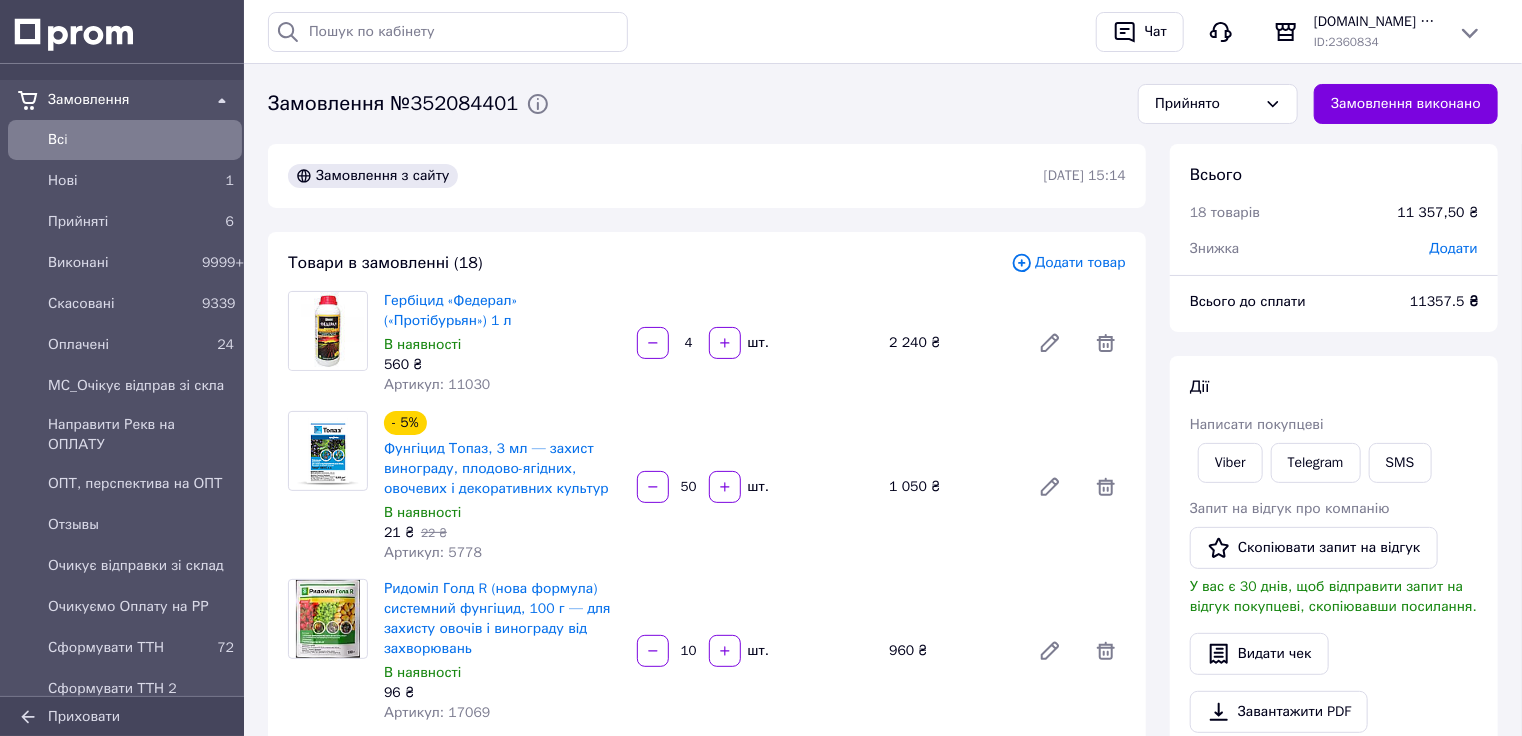 click on "21 ₴   22 ₴" at bounding box center [502, 533] 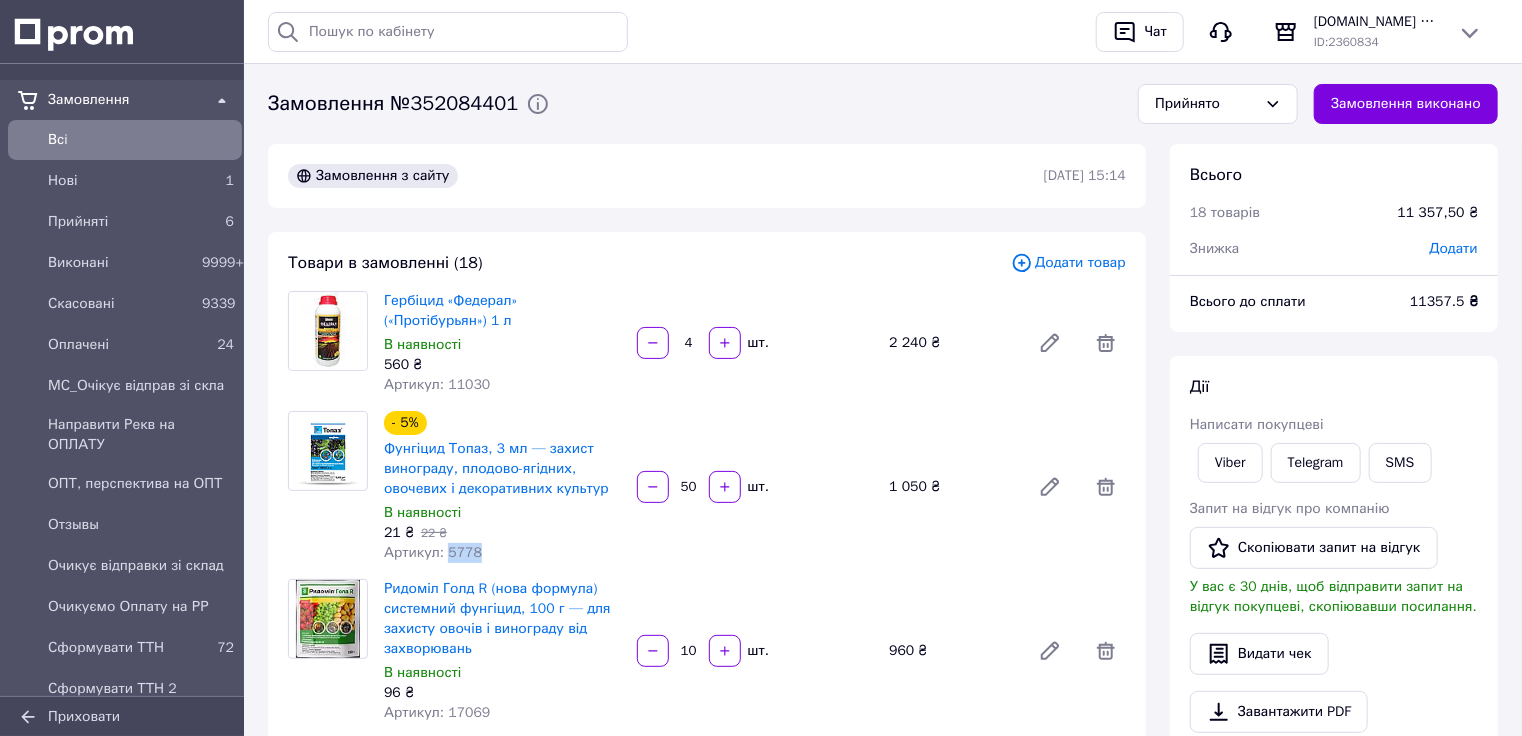 click on "Артикул: 5778" at bounding box center (433, 552) 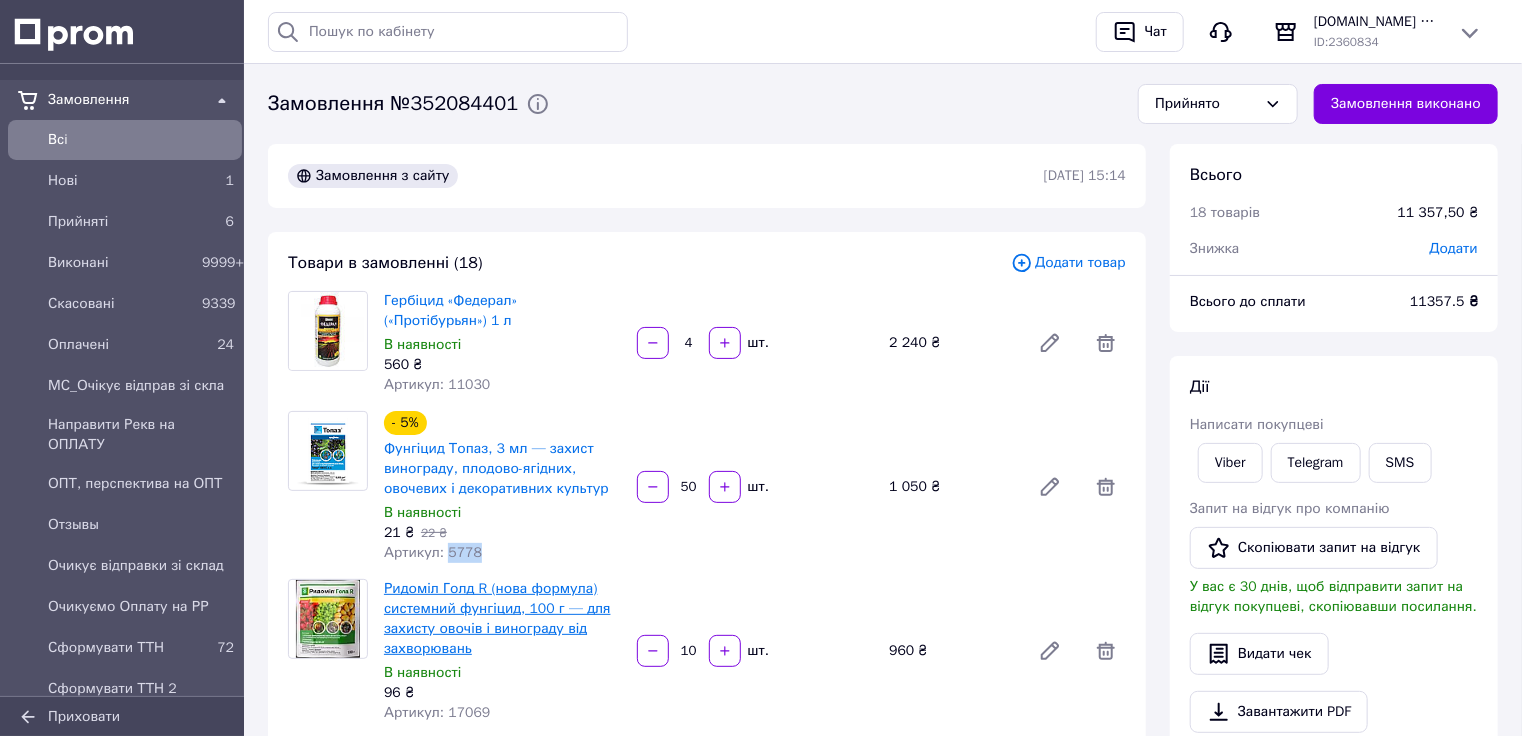 copy on "5778" 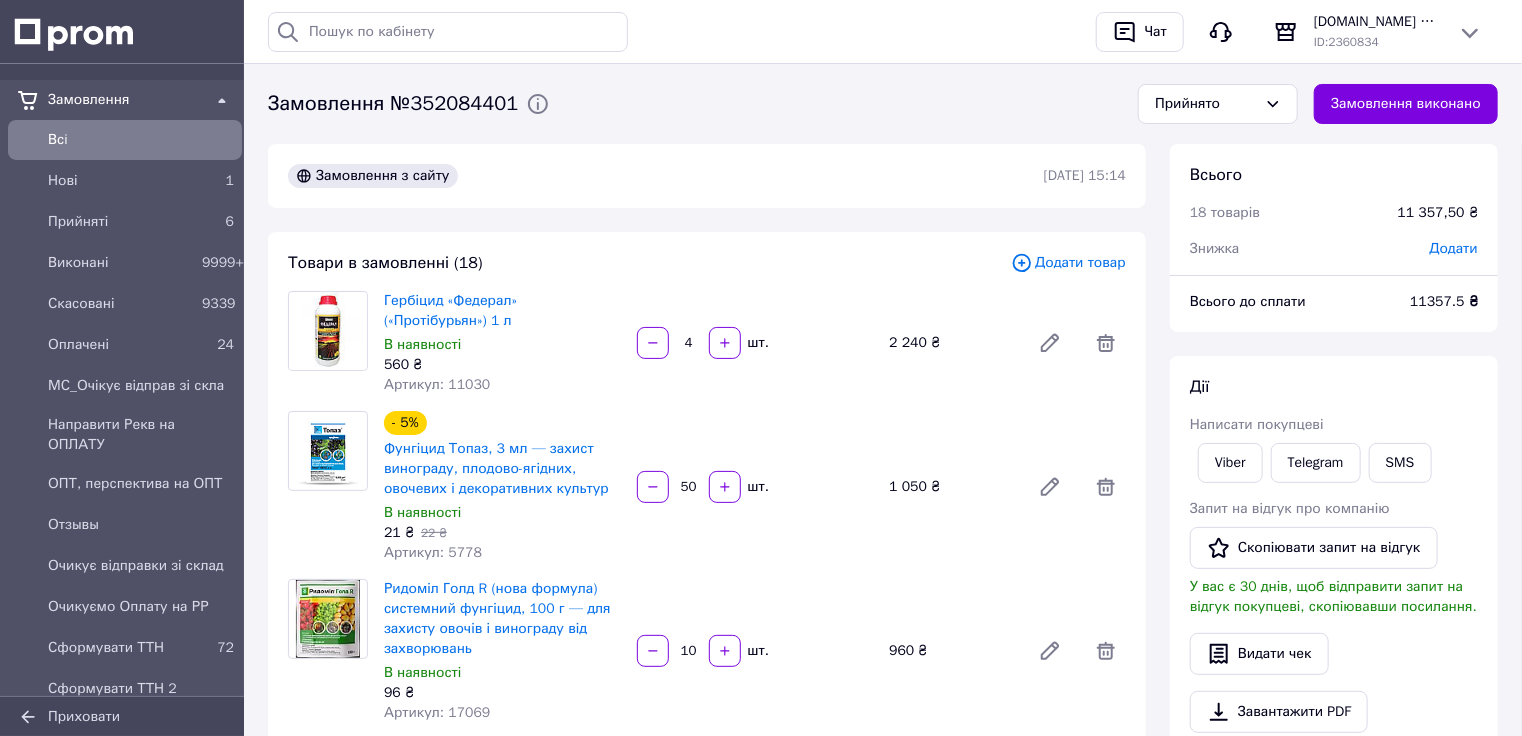 click on "Артикул: 17069" at bounding box center [437, 712] 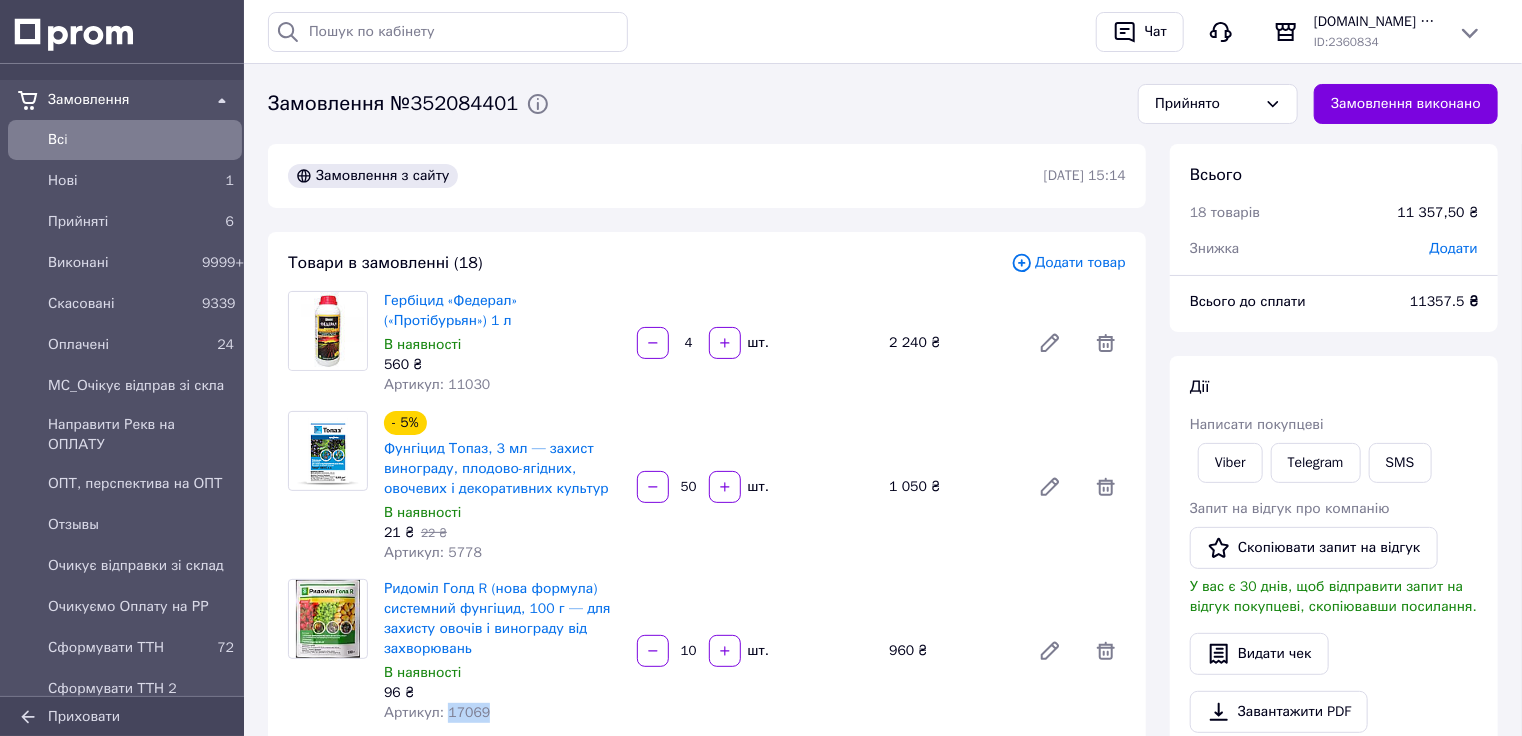 click on "Артикул: 17069" at bounding box center [437, 712] 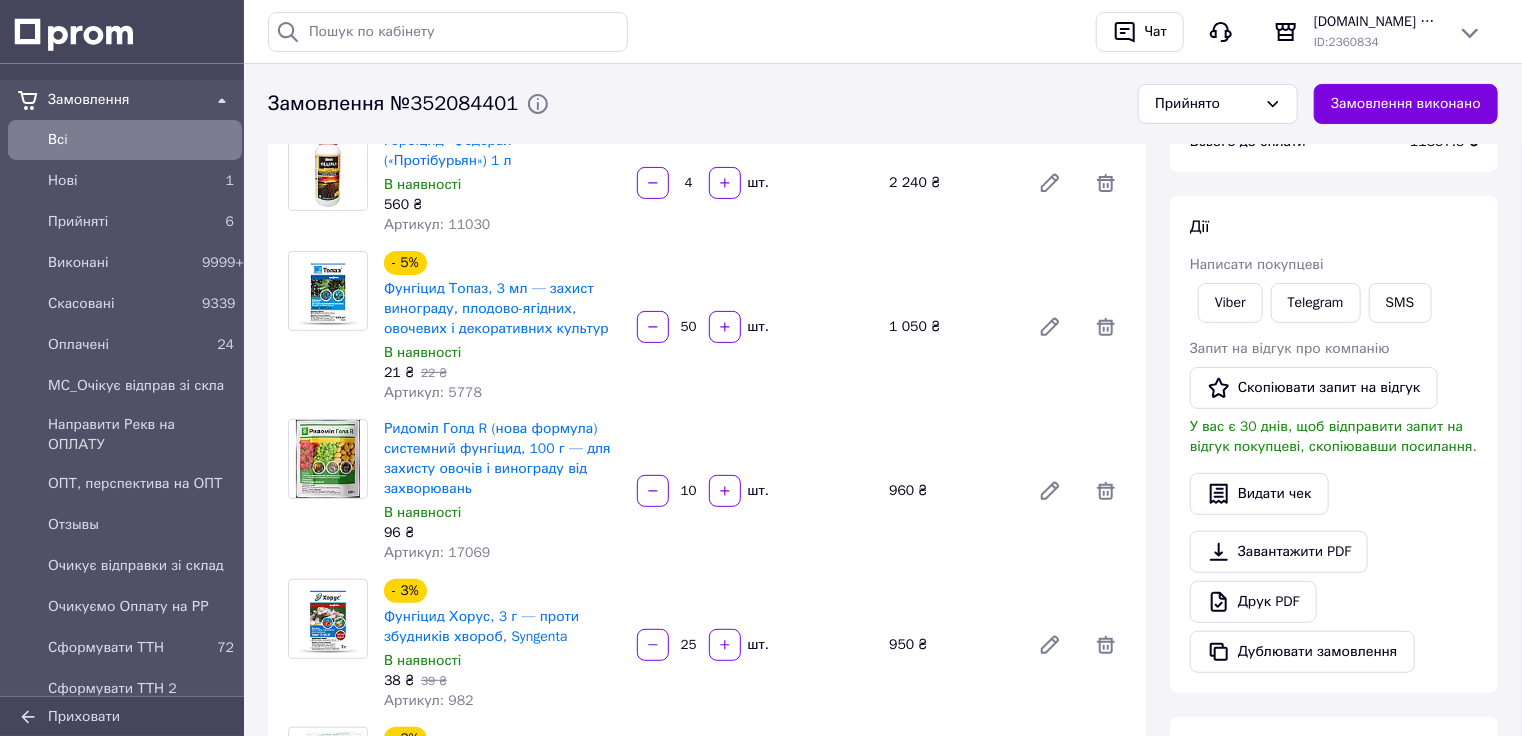 click on "Артикул: 982" at bounding box center [429, 700] 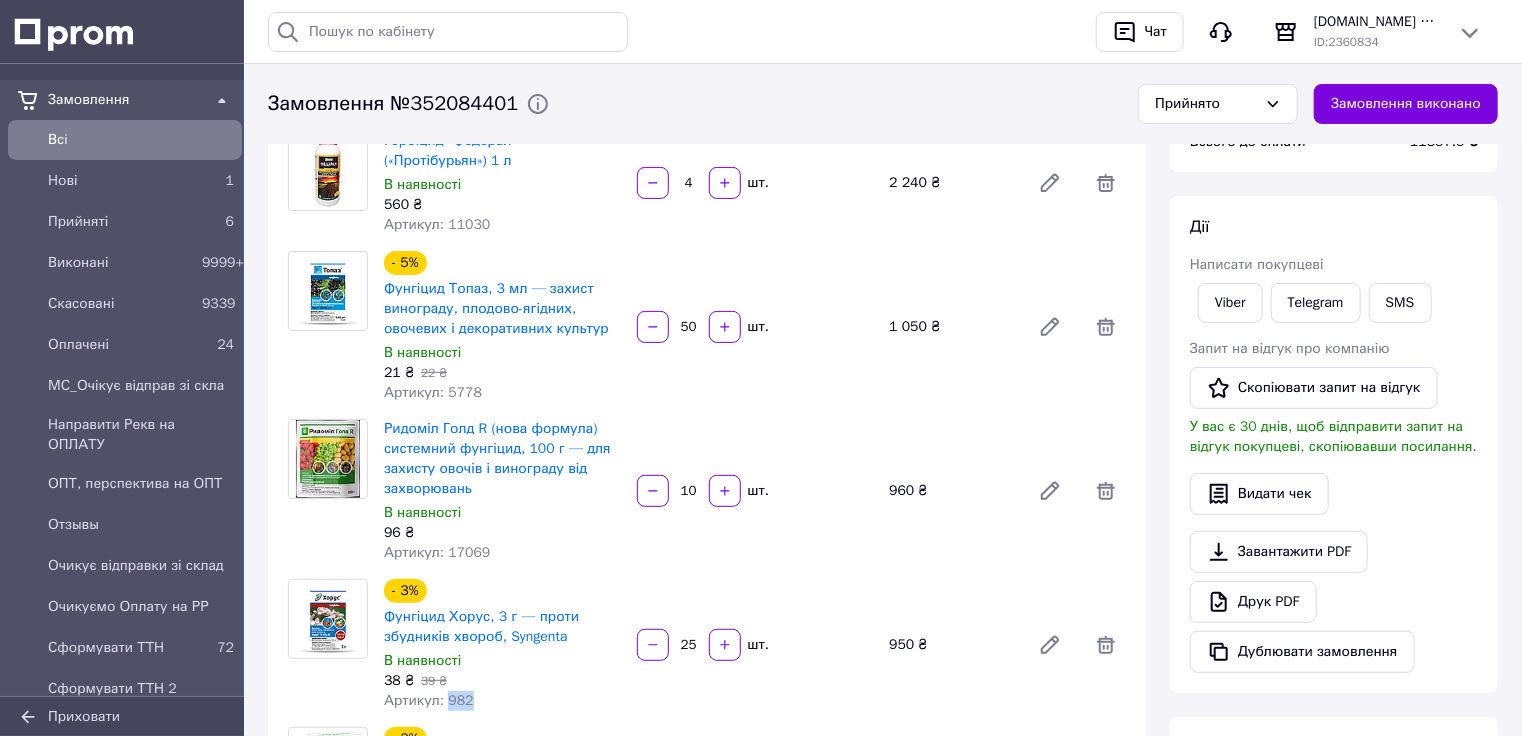 click on "Артикул: 982" at bounding box center (429, 700) 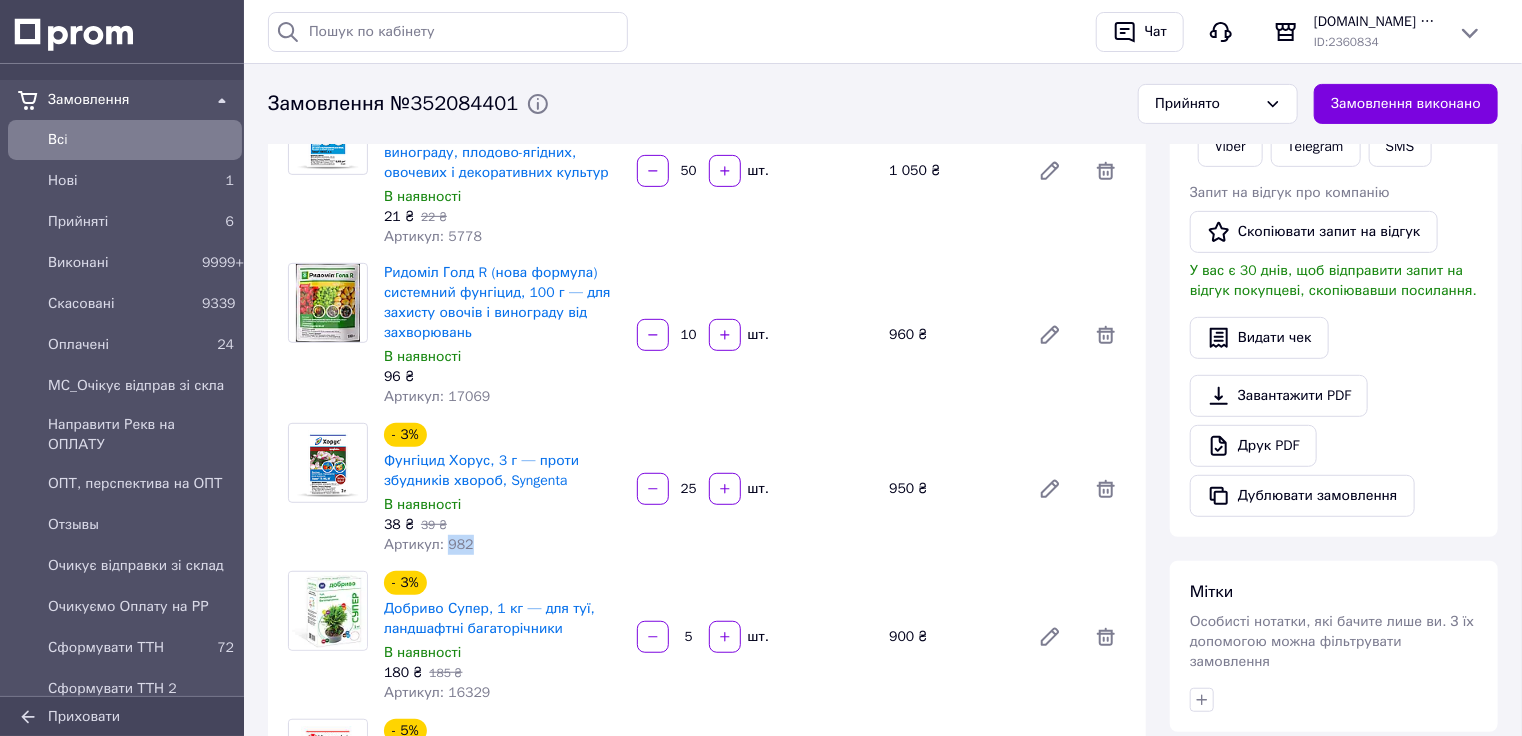 scroll, scrollTop: 400, scrollLeft: 0, axis: vertical 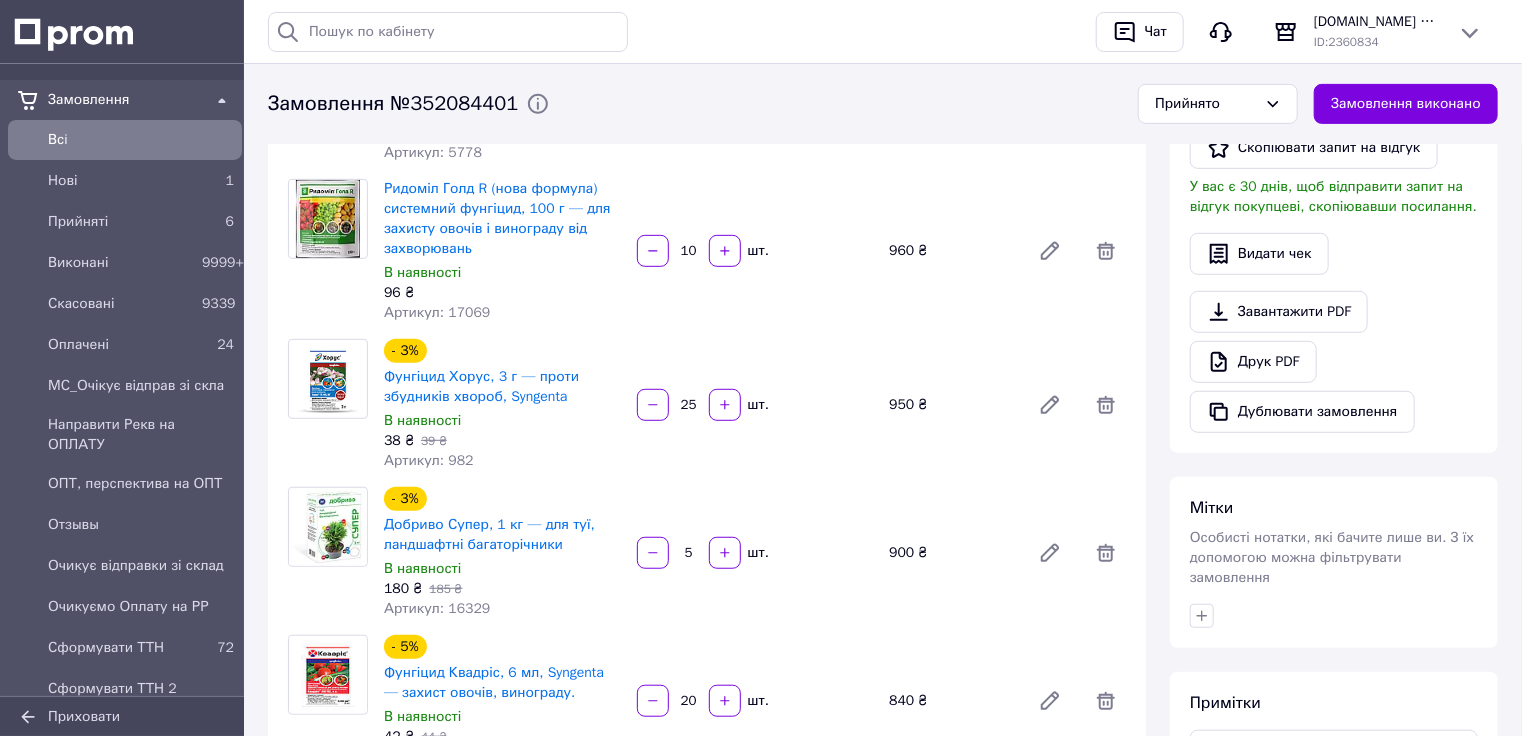 click on "Артикул: 16329" at bounding box center (437, 608) 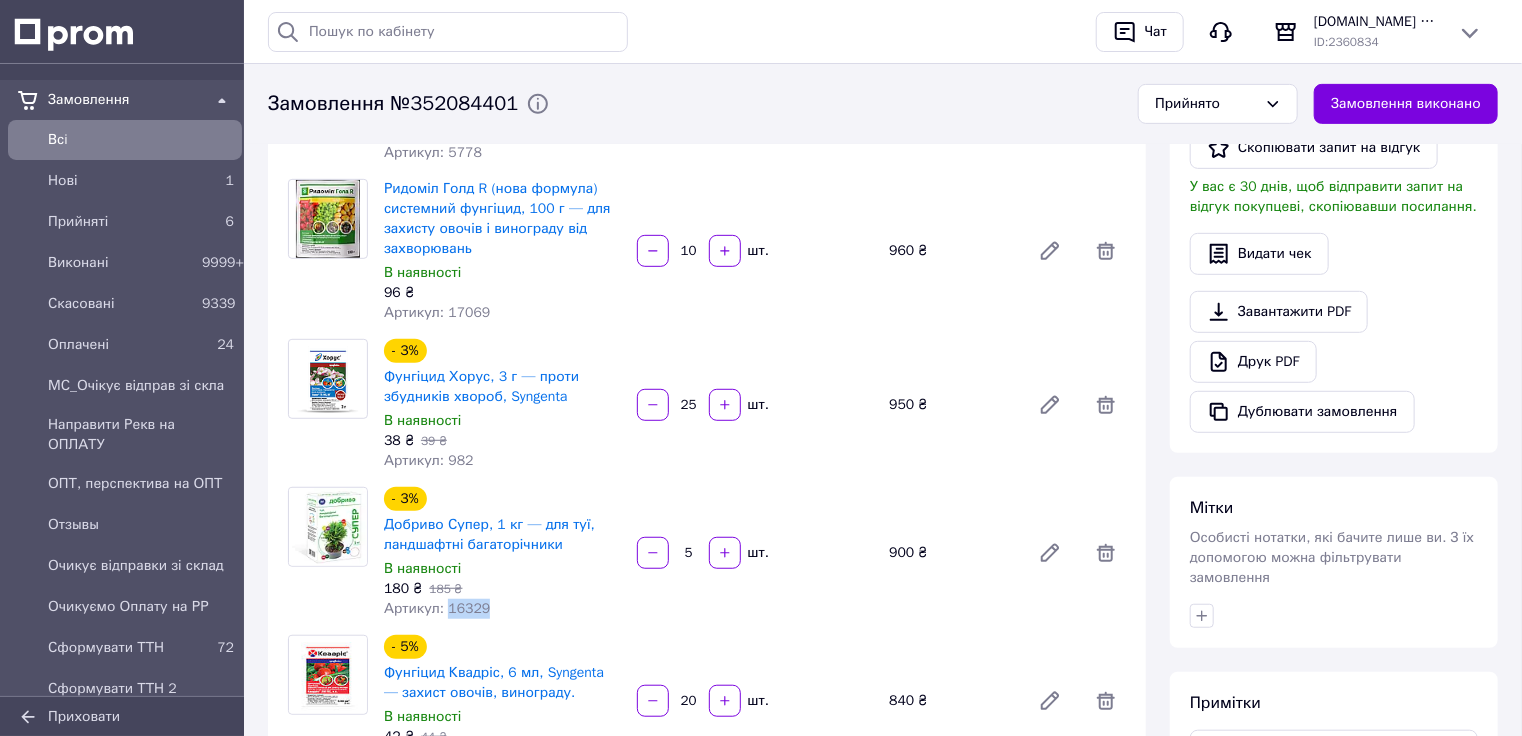 click on "Артикул: 16329" at bounding box center [437, 608] 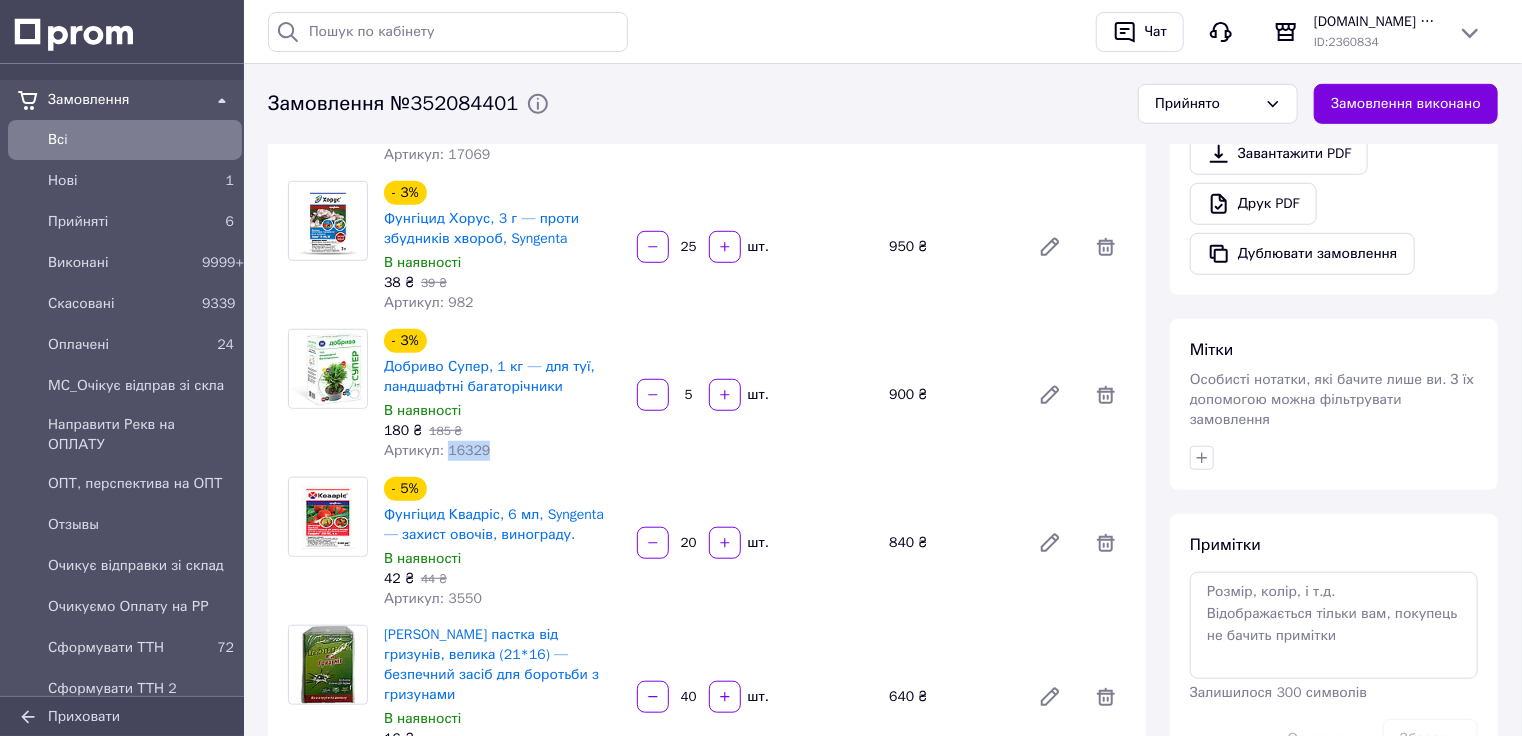 scroll, scrollTop: 560, scrollLeft: 0, axis: vertical 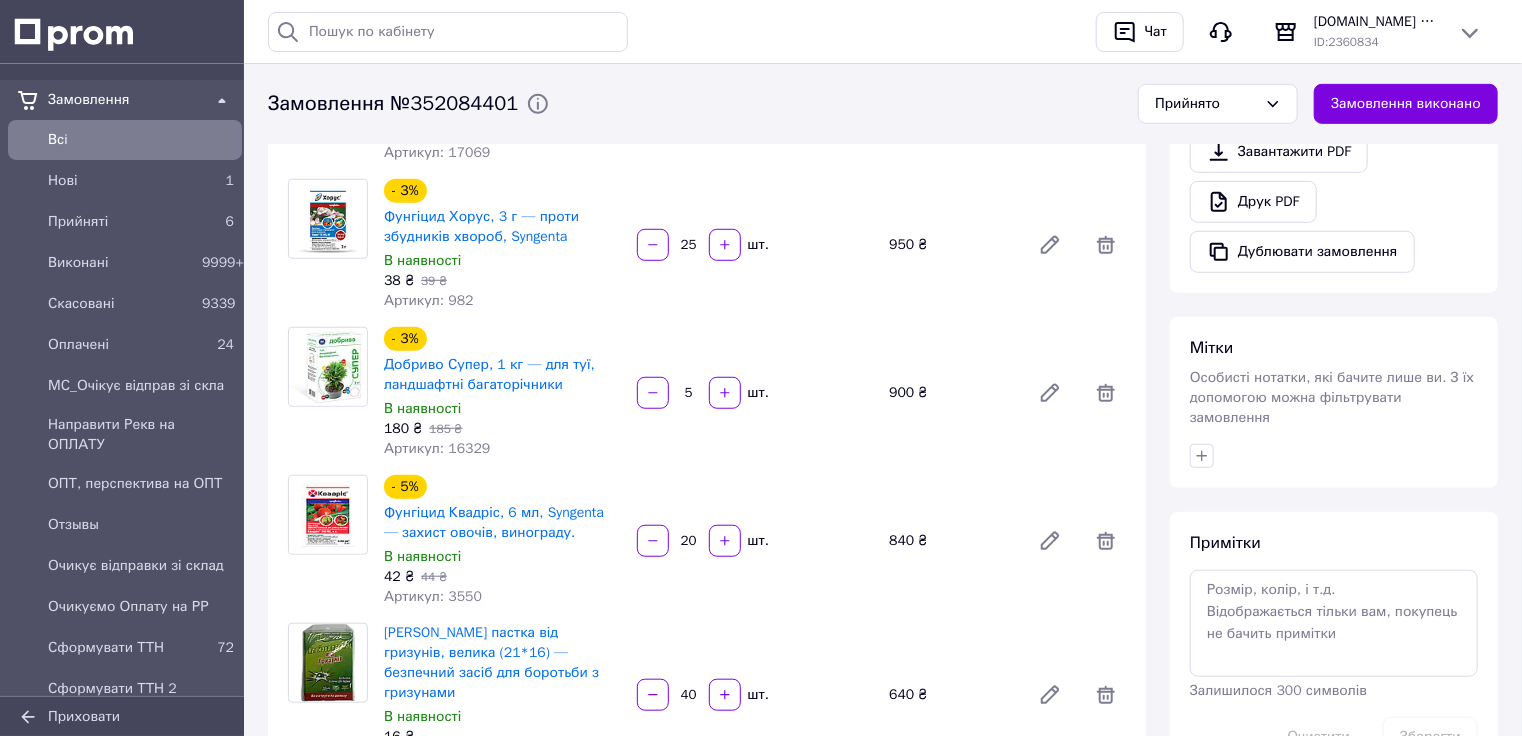 click on "Артикул: 3550" at bounding box center (433, 596) 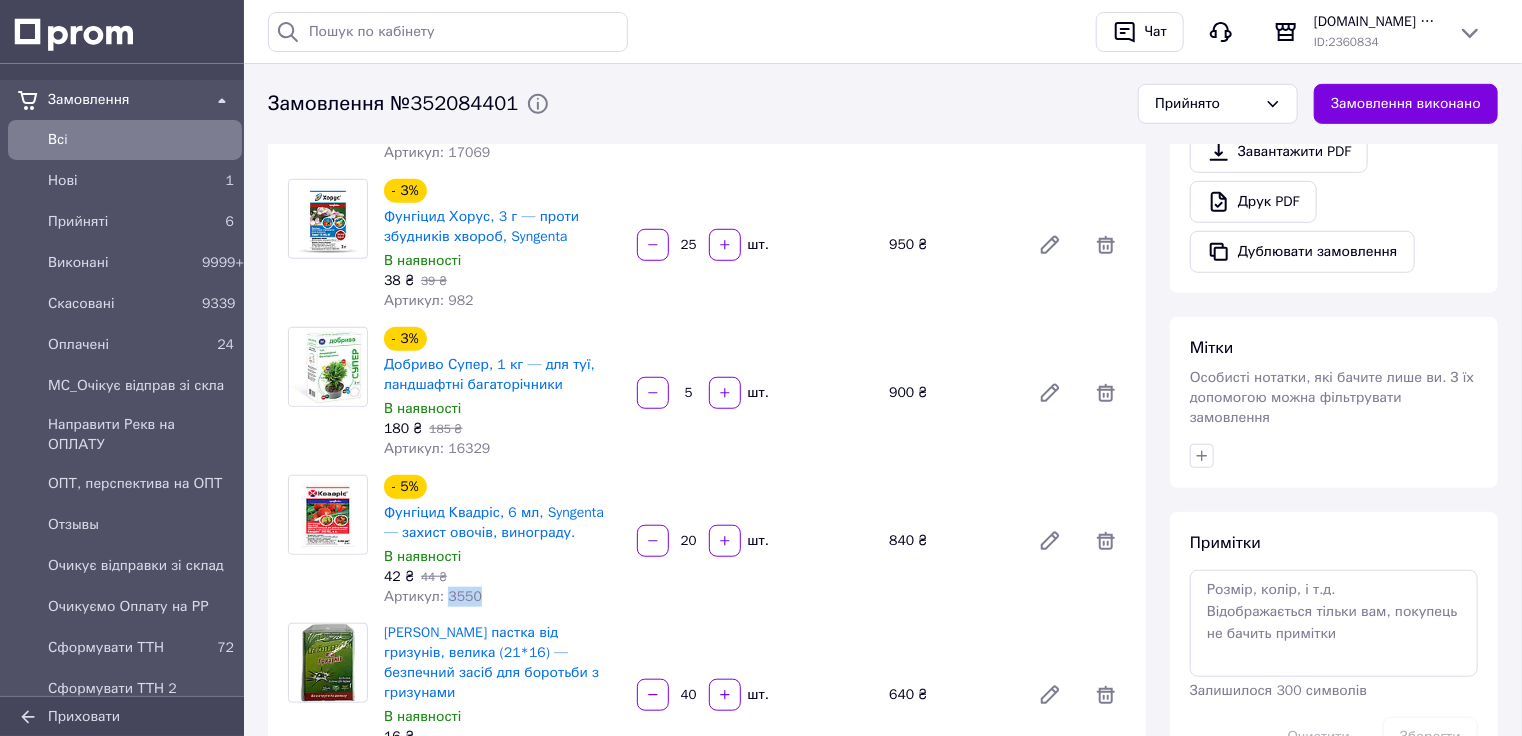 click on "Артикул: 3550" at bounding box center (433, 596) 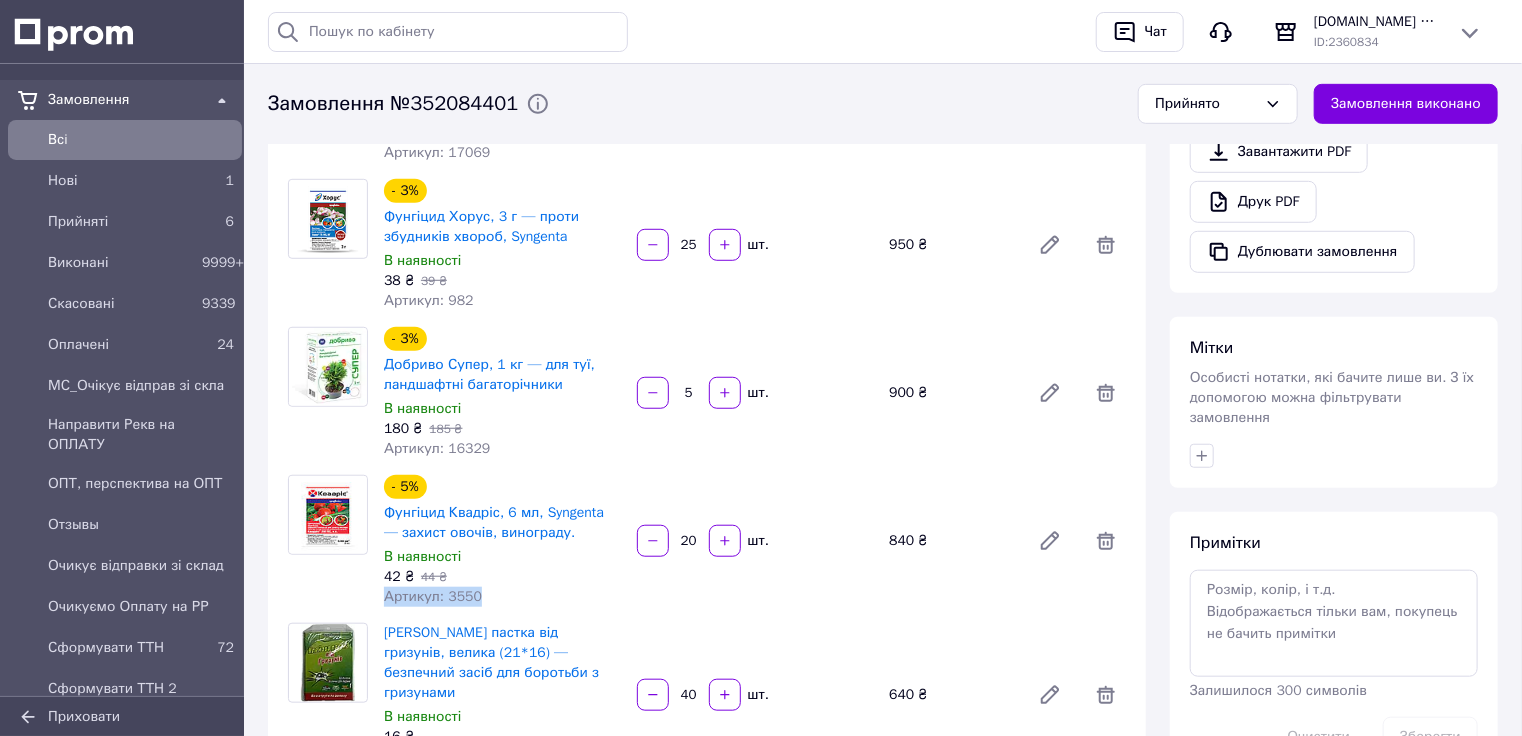 click on "Артикул: 3550" at bounding box center (433, 596) 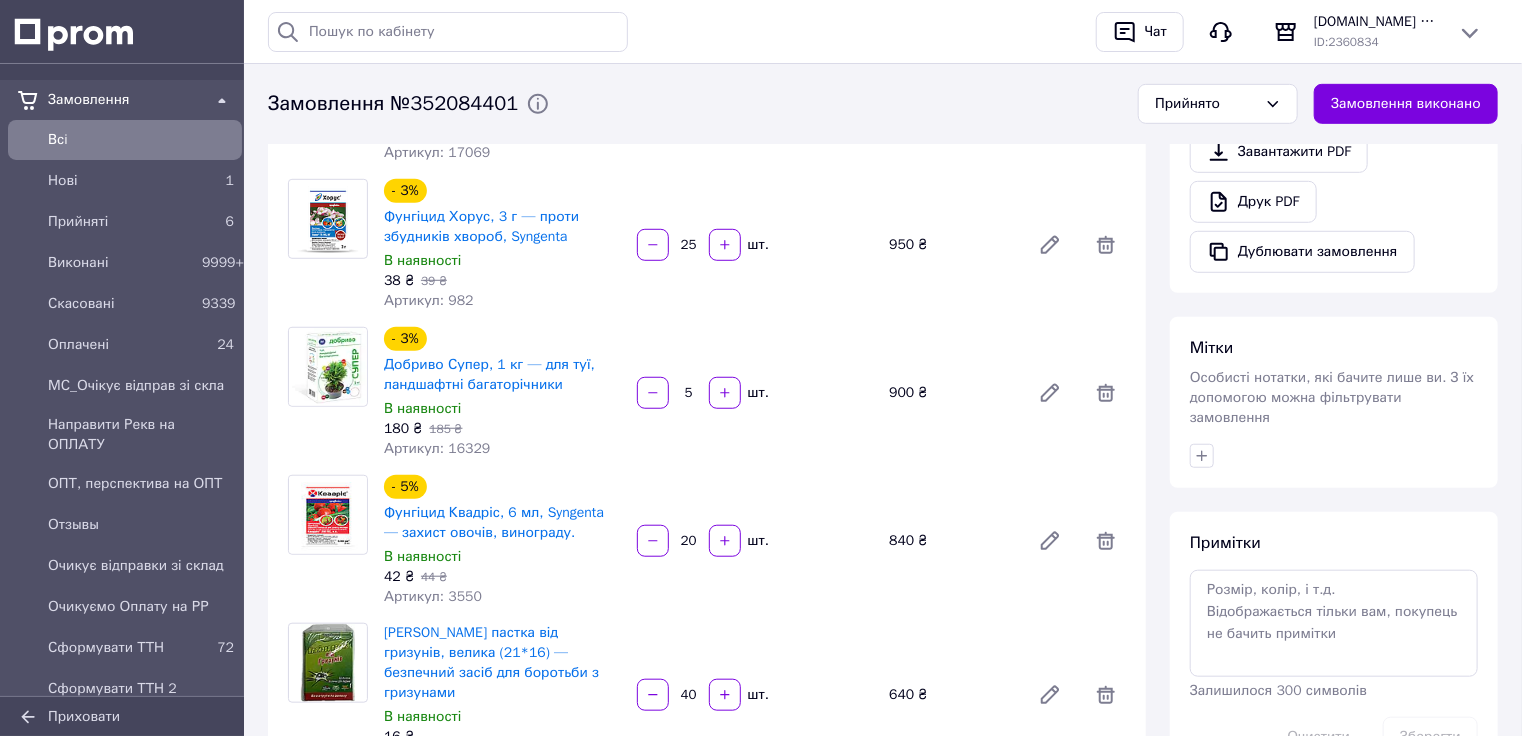 click on "- 5% Фунгіцид Квадріс, 6 мл, Syngenta — захист овочів, винограду. В наявності 42 ₴   44 ₴ Артикул: 3550" at bounding box center (502, 541) 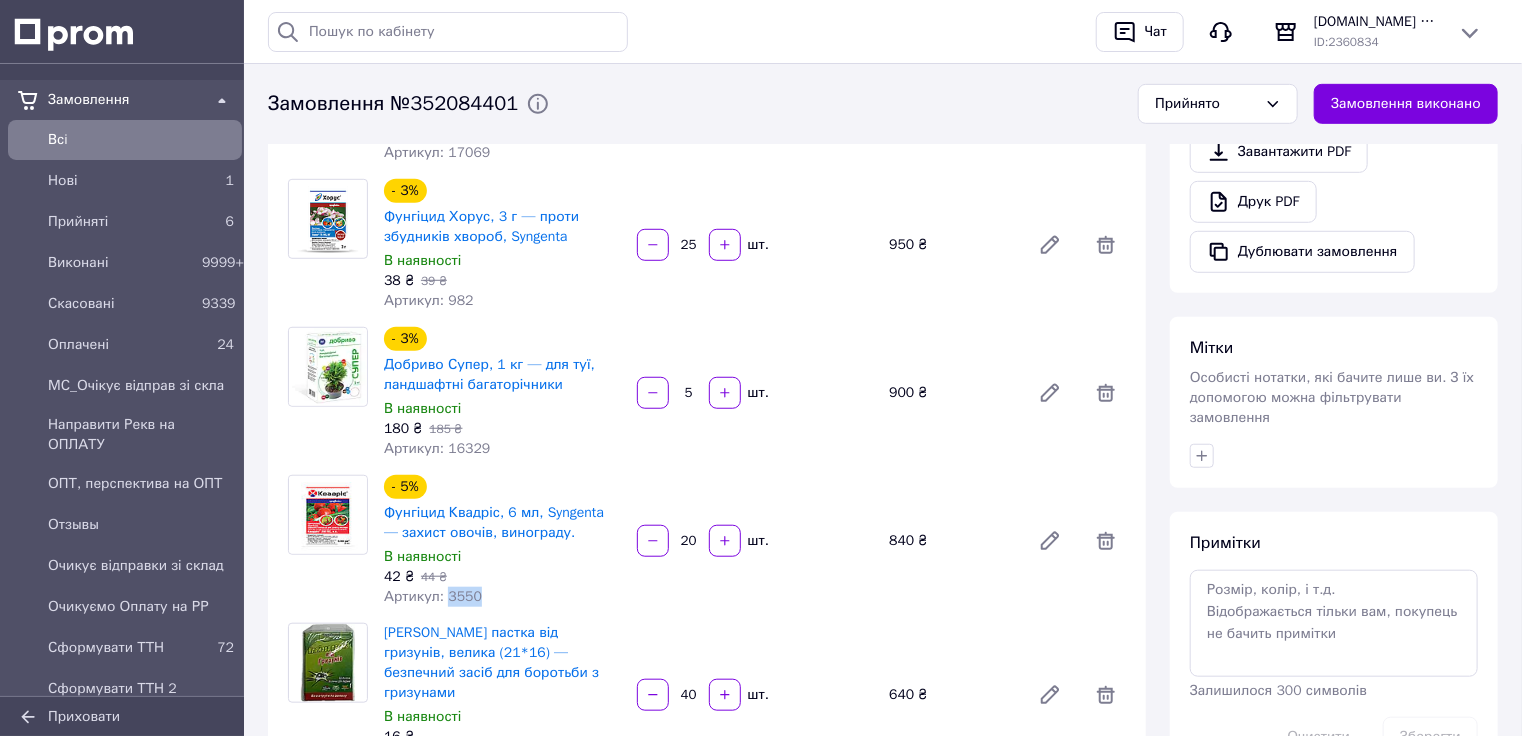 click on "Артикул: 3550" at bounding box center [433, 596] 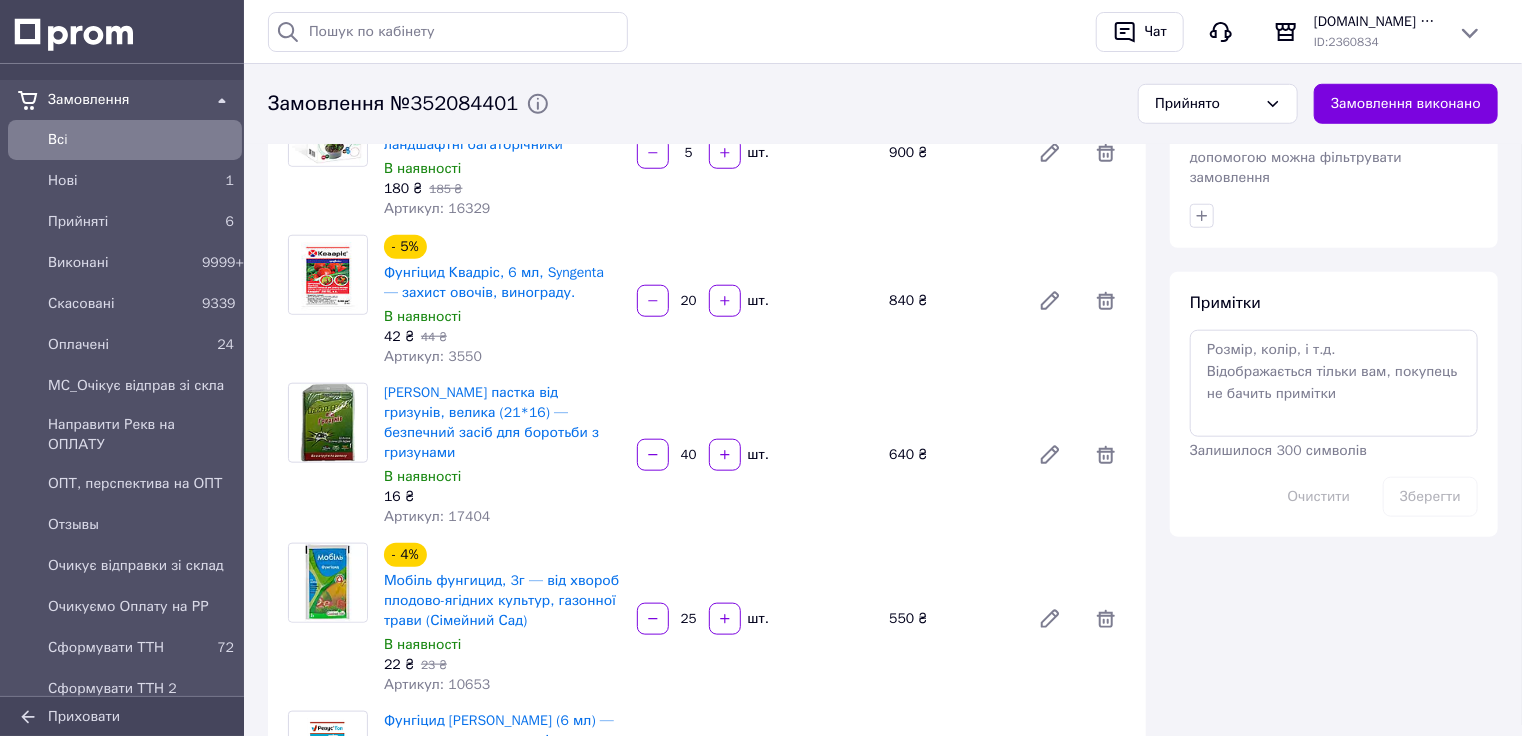 click on "Артикул: 17404" at bounding box center [437, 516] 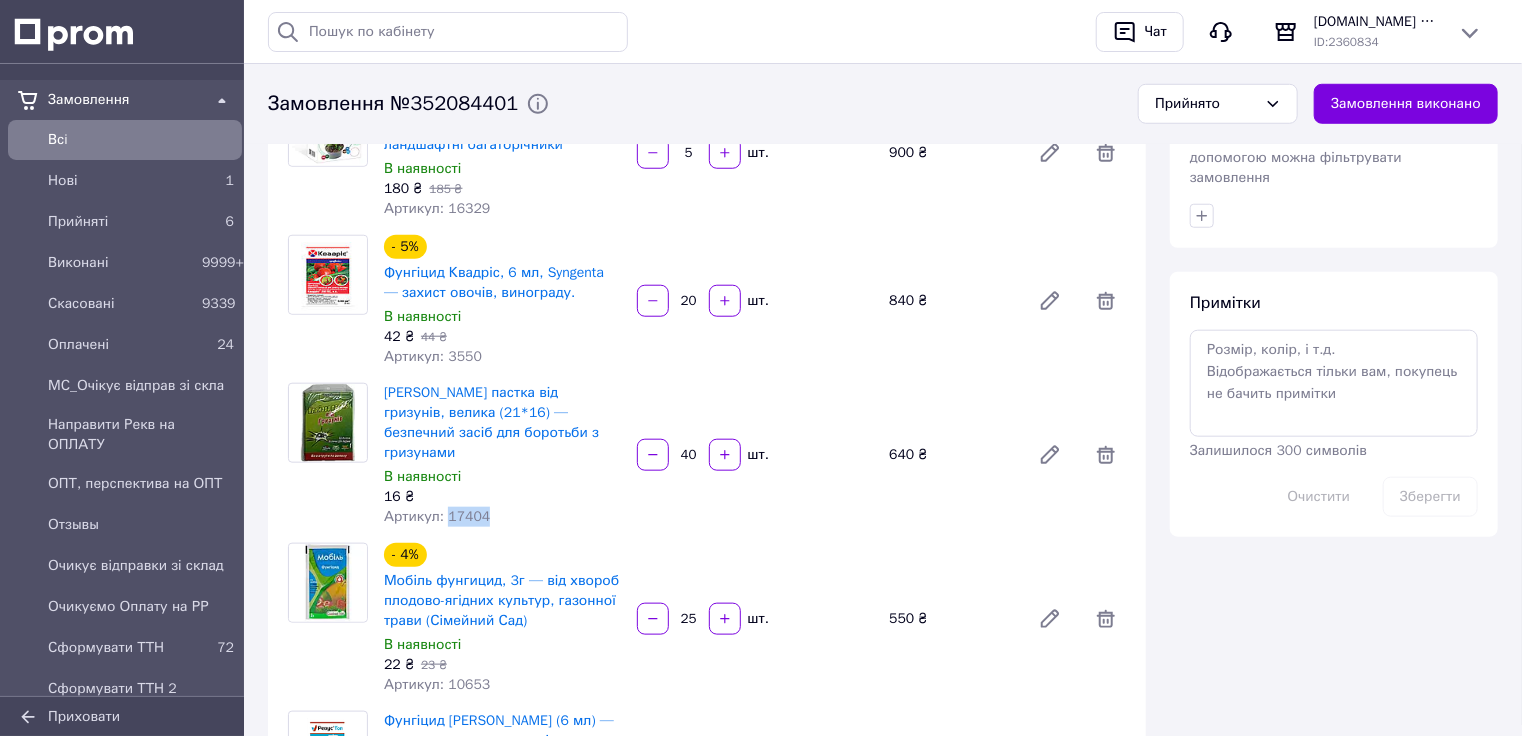click on "Артикул: 17404" at bounding box center (437, 516) 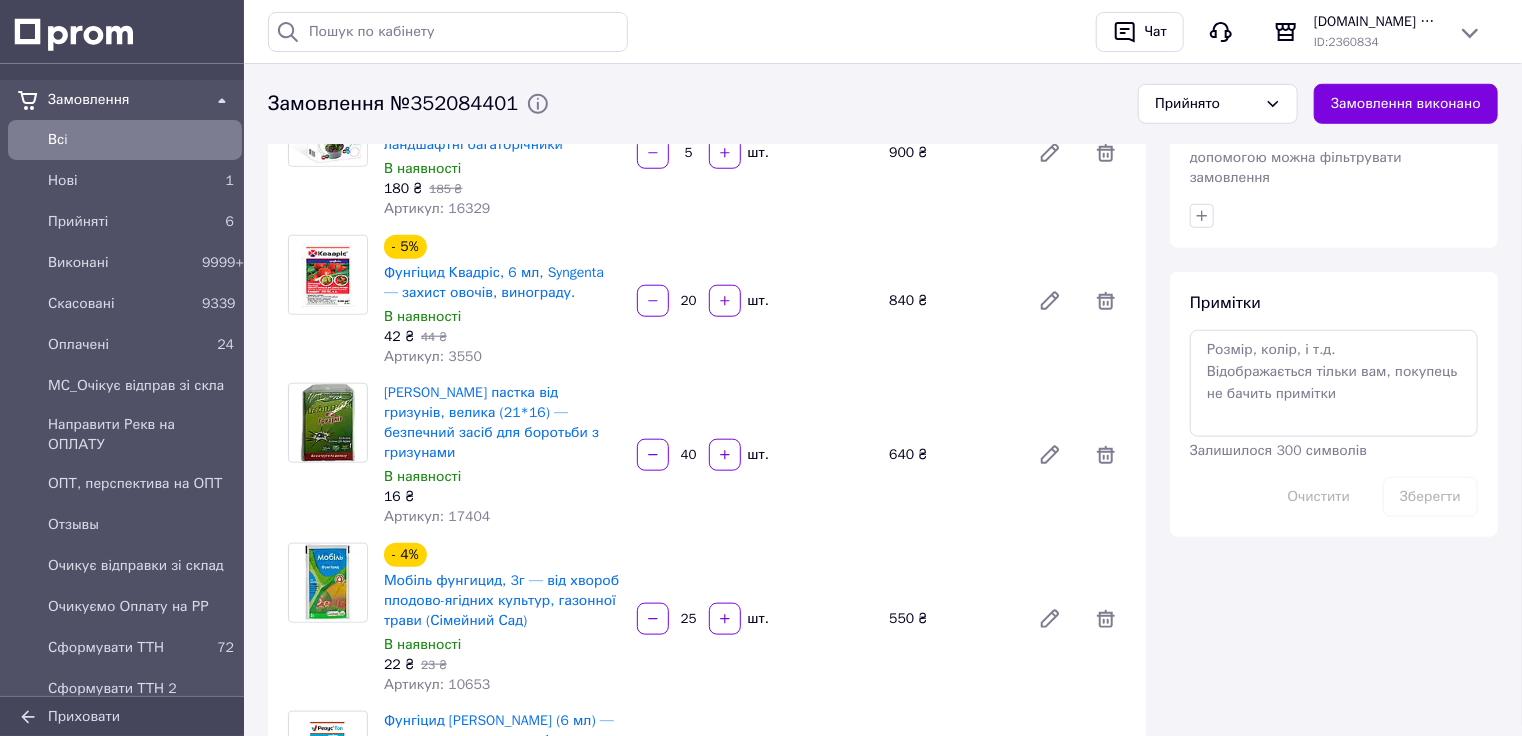 click on "Артикул: 10653" at bounding box center [437, 684] 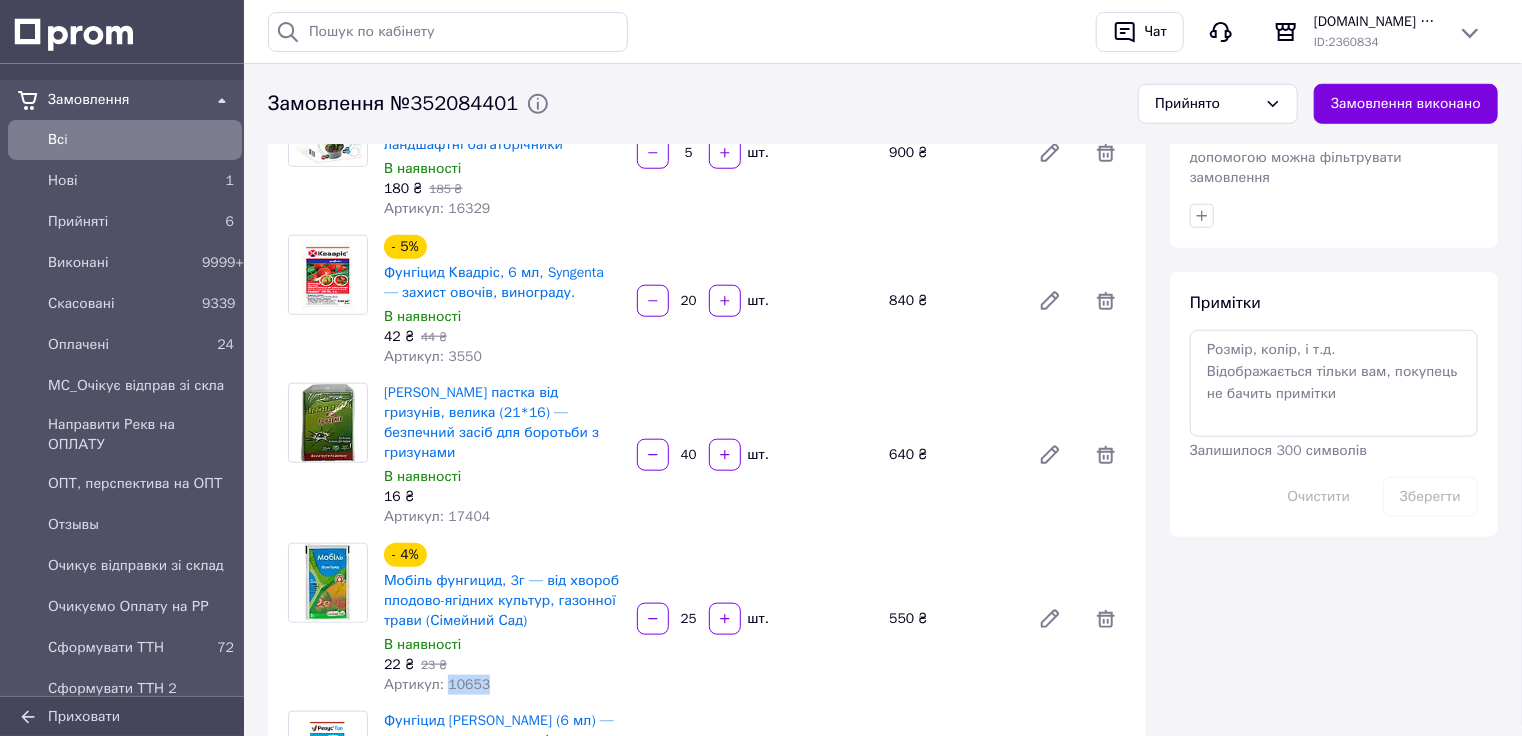 copy on "10653" 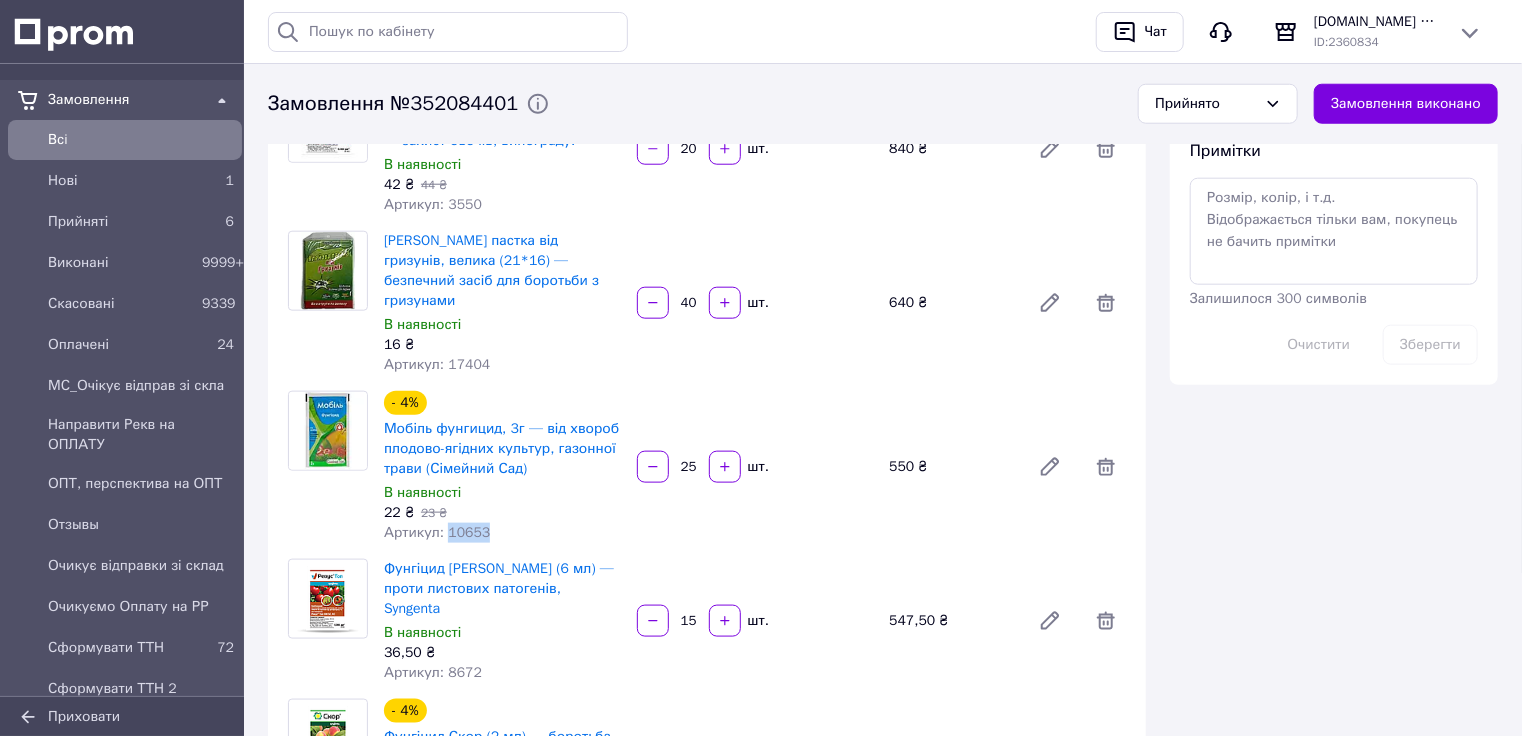 scroll, scrollTop: 960, scrollLeft: 0, axis: vertical 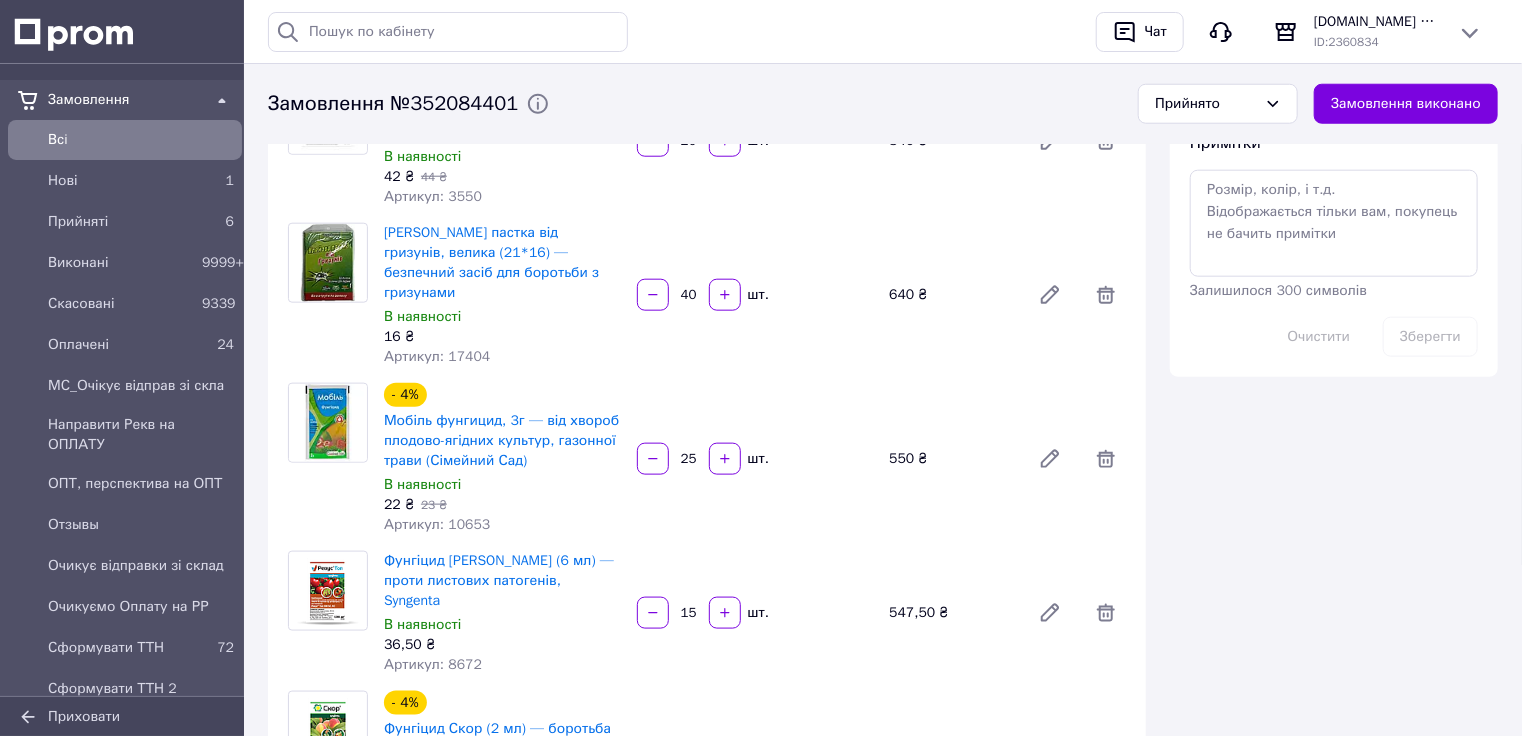 click on "Артикул: 8672" at bounding box center [433, 664] 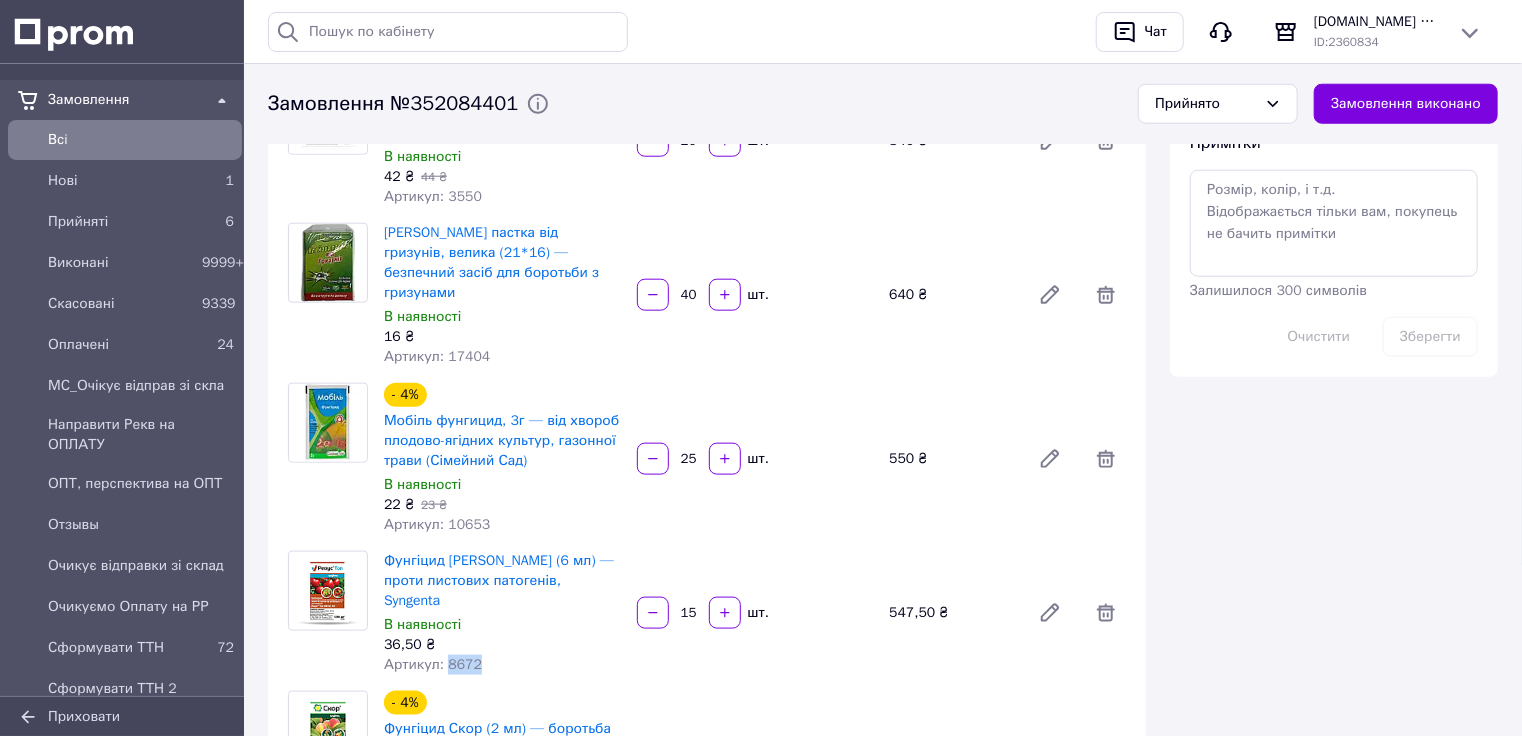 click on "Артикул: 8672" at bounding box center (433, 664) 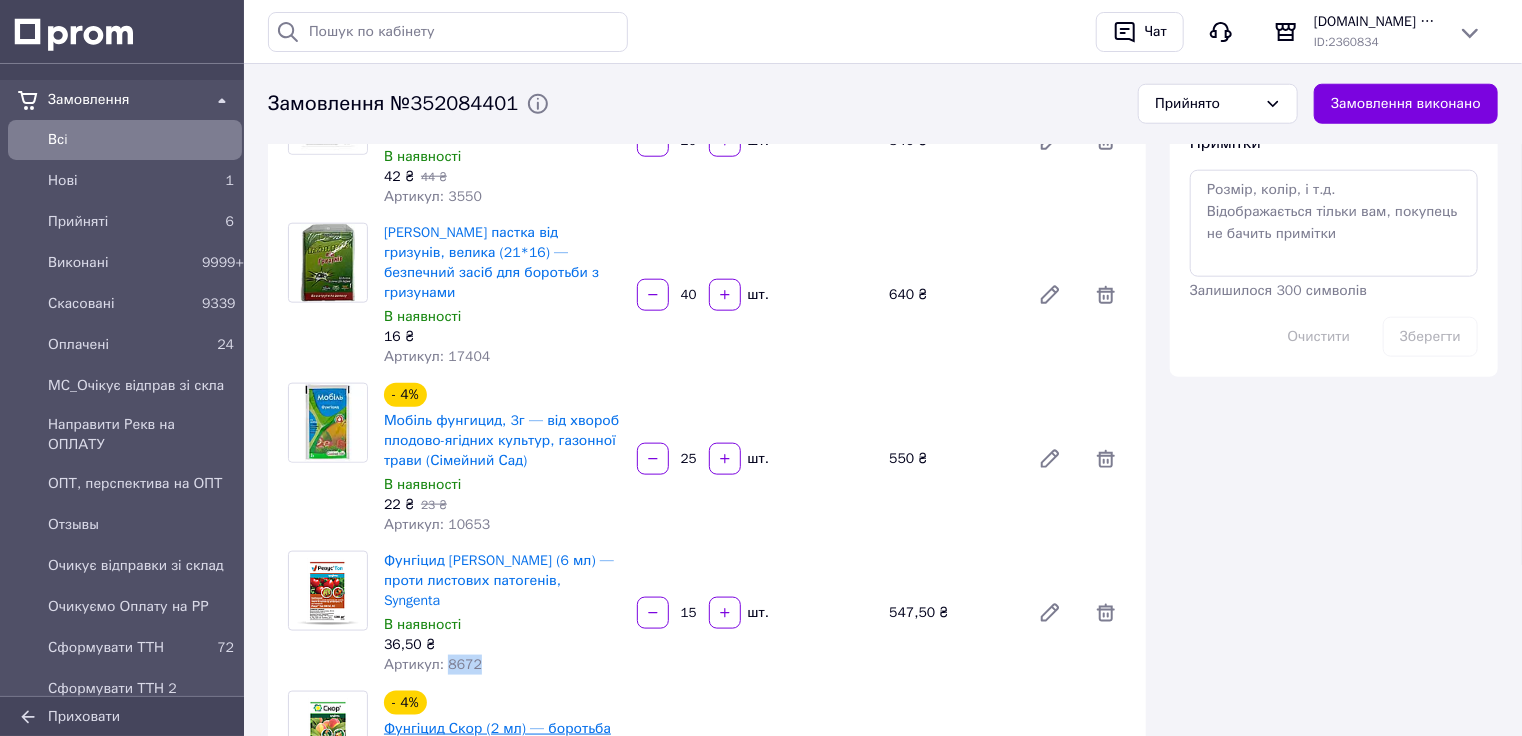 copy on "8672" 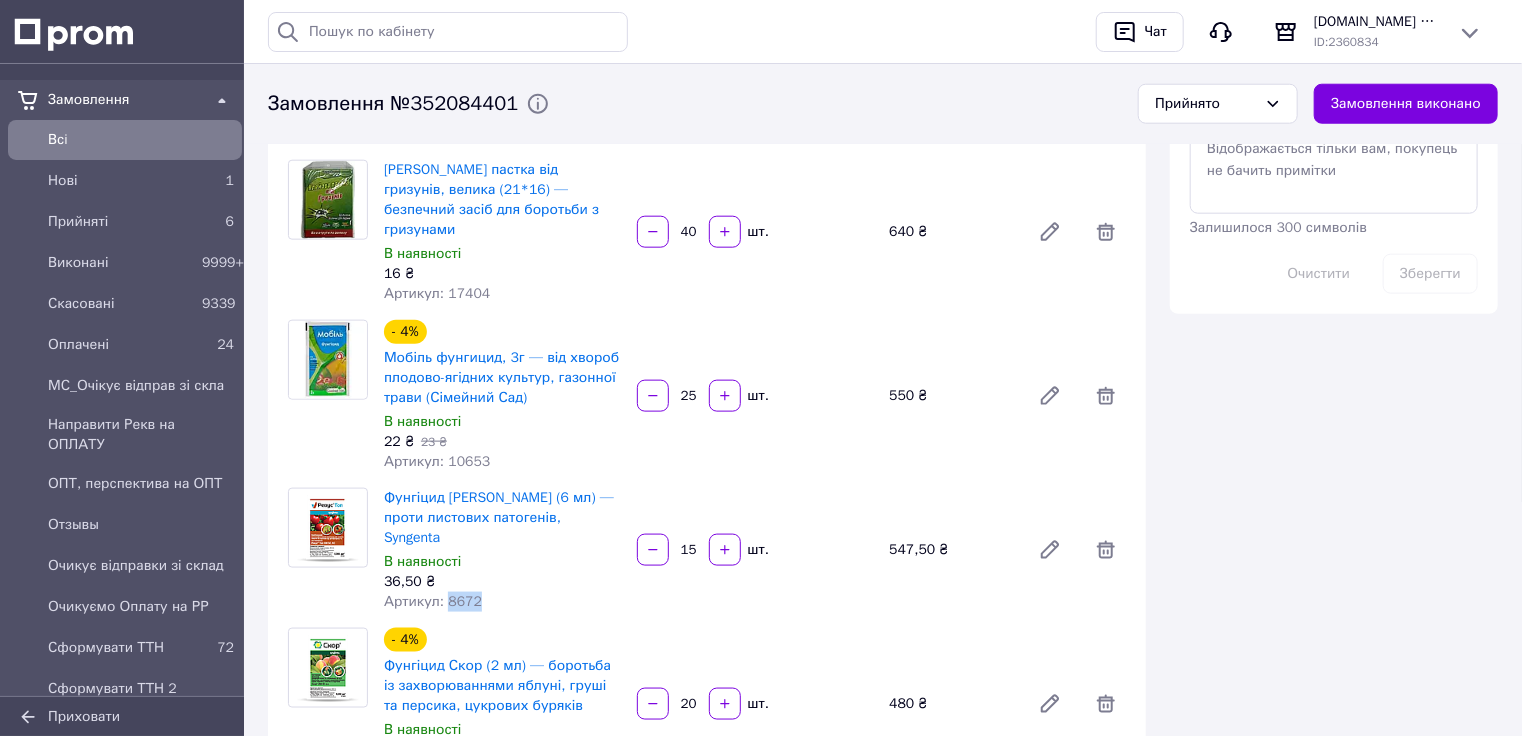 scroll, scrollTop: 1120, scrollLeft: 0, axis: vertical 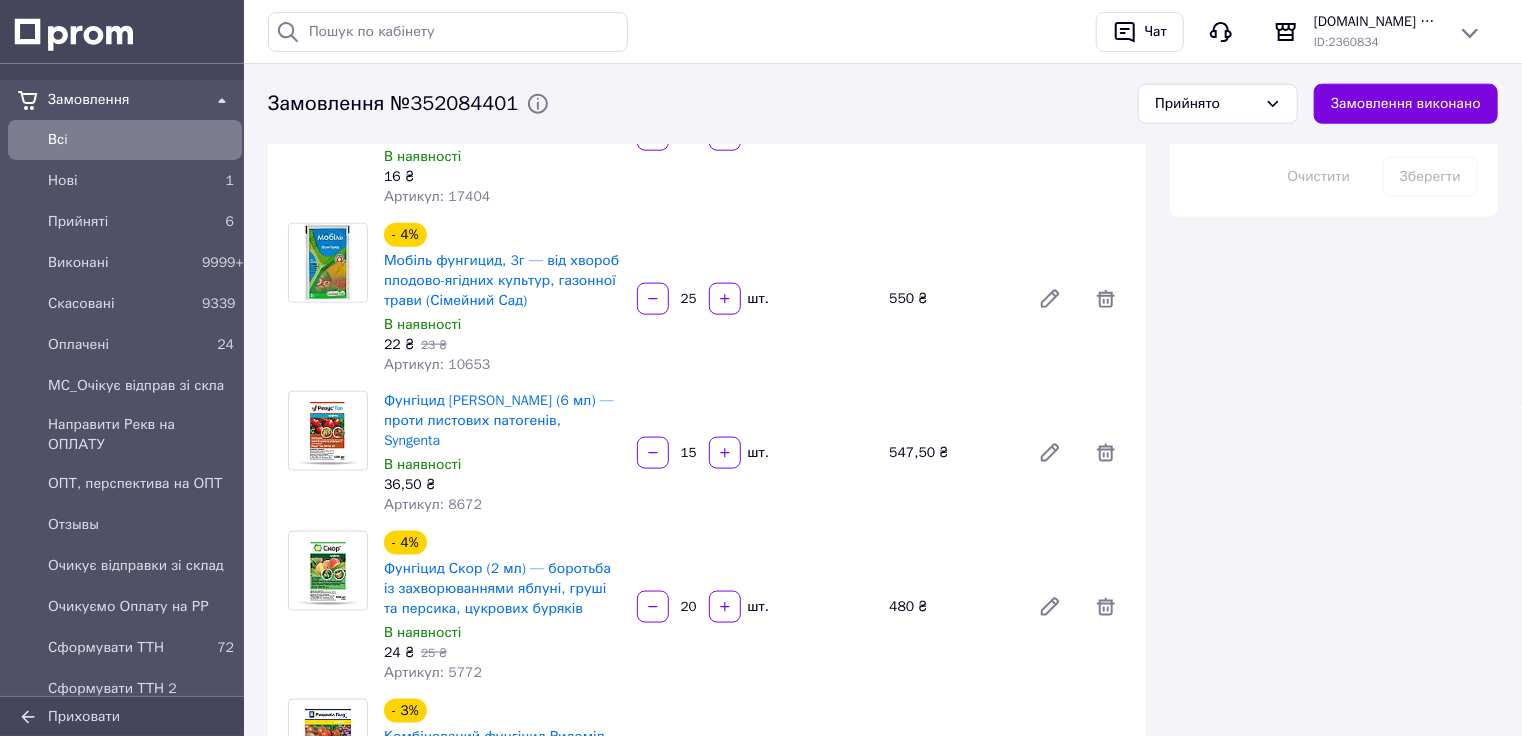 click on "Артикул: 5772" at bounding box center [433, 672] 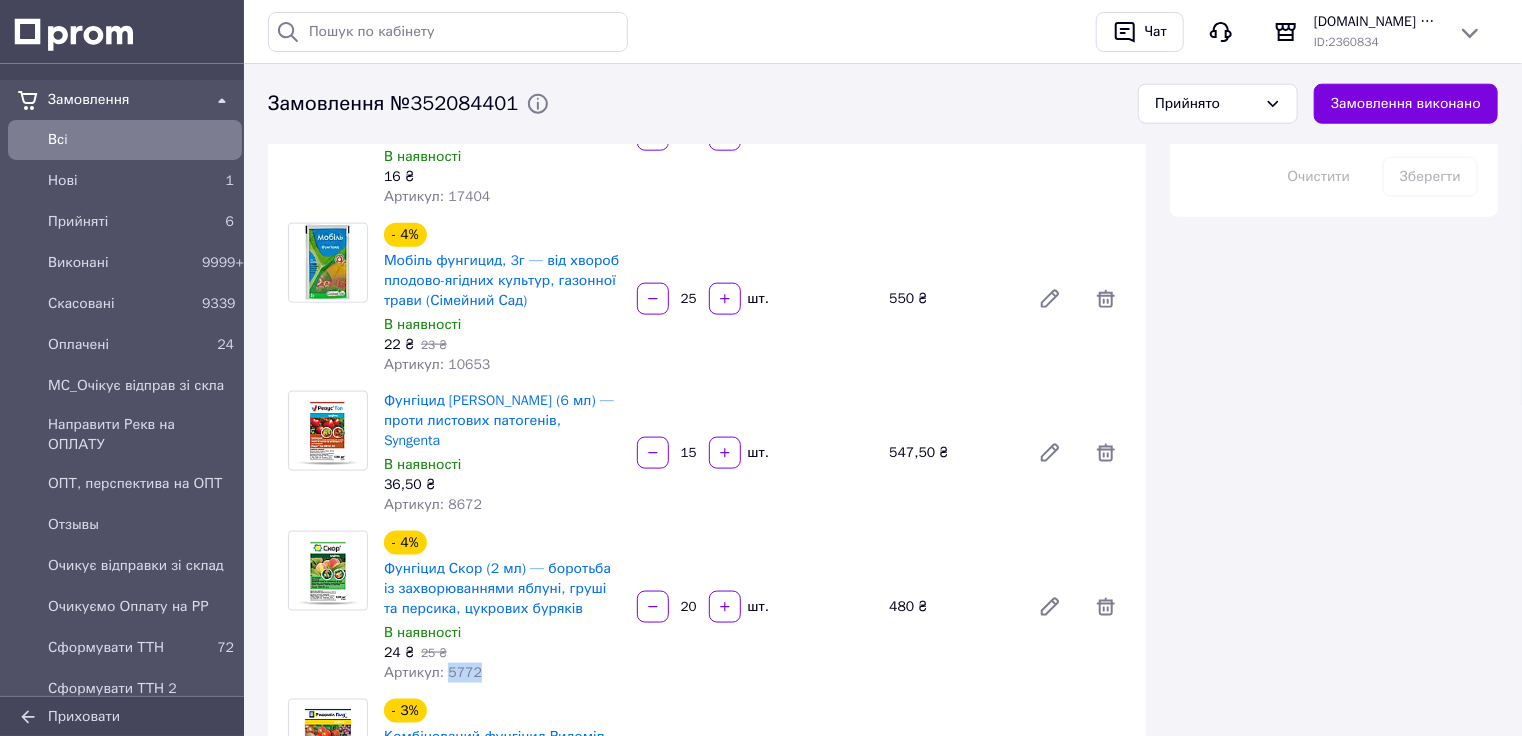 click on "Артикул: 5772" at bounding box center (433, 672) 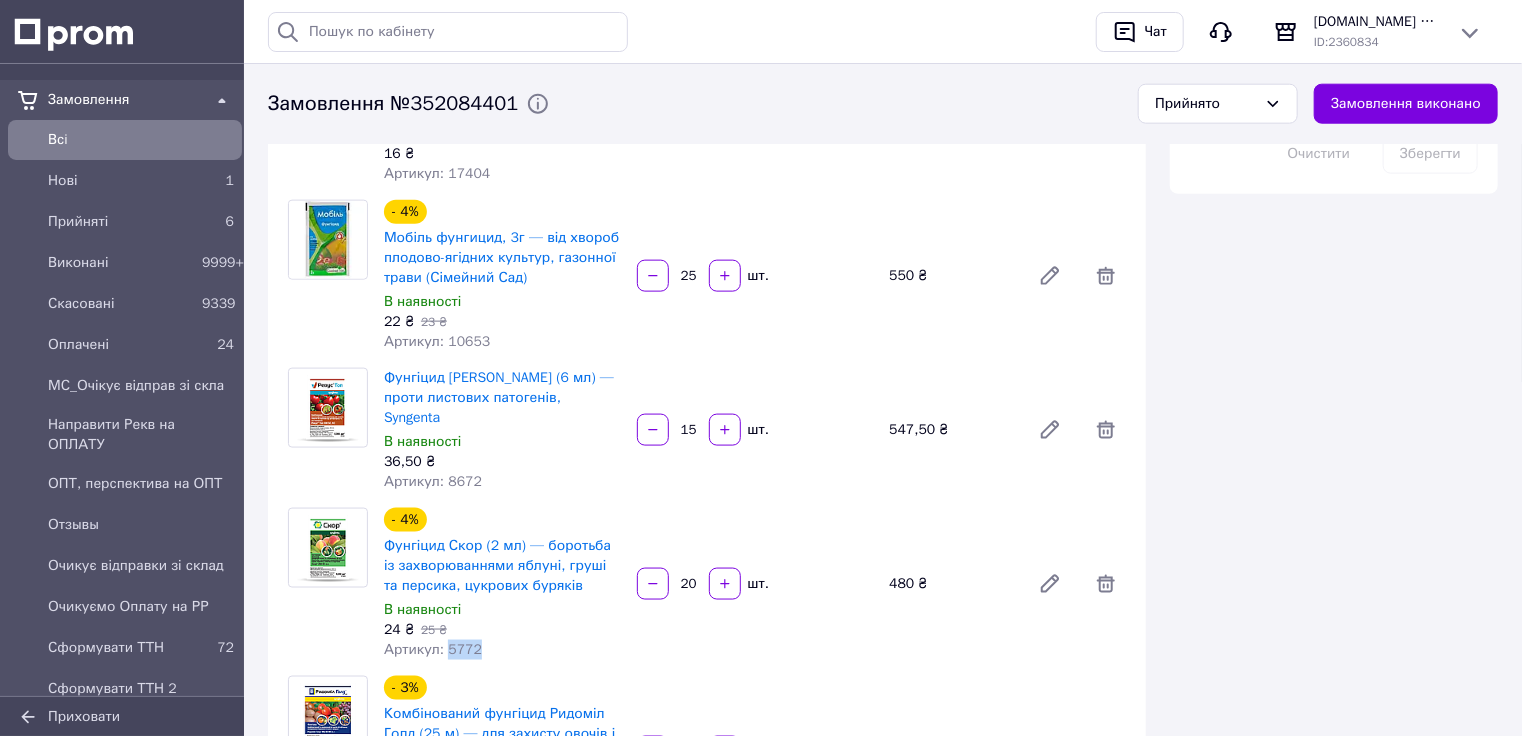 scroll, scrollTop: 1280, scrollLeft: 0, axis: vertical 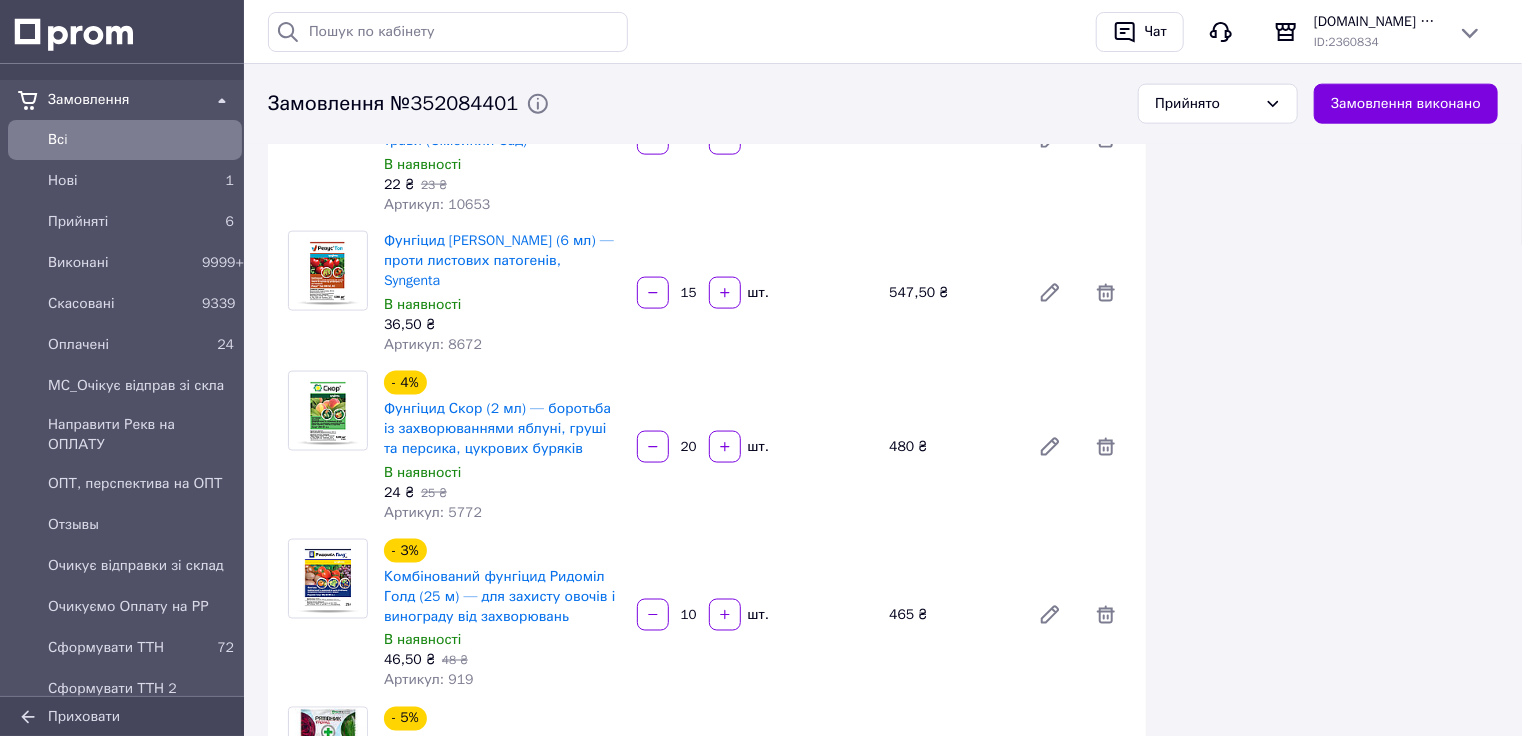 click on "Артикул: 919" at bounding box center [429, 680] 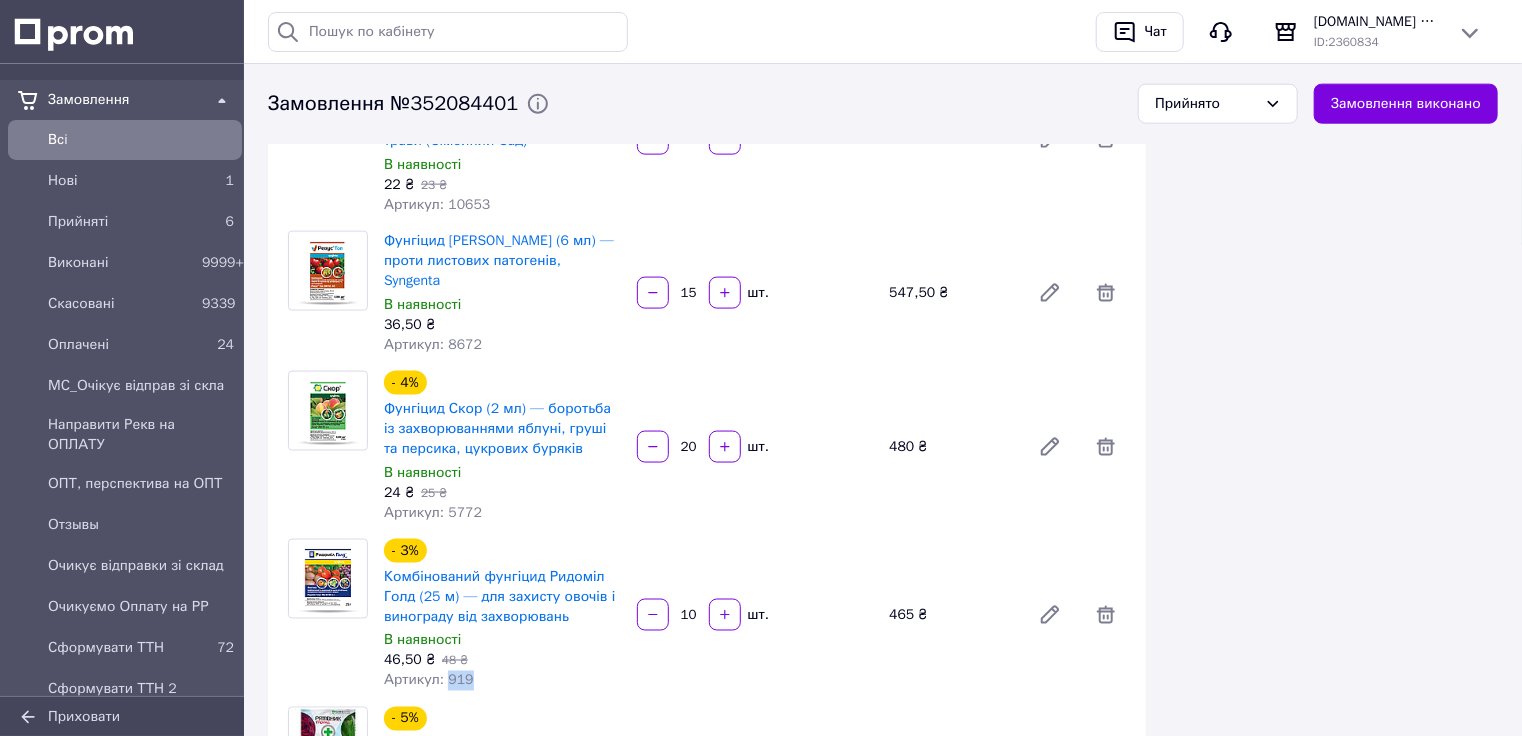 click on "Артикул: 919" at bounding box center (429, 680) 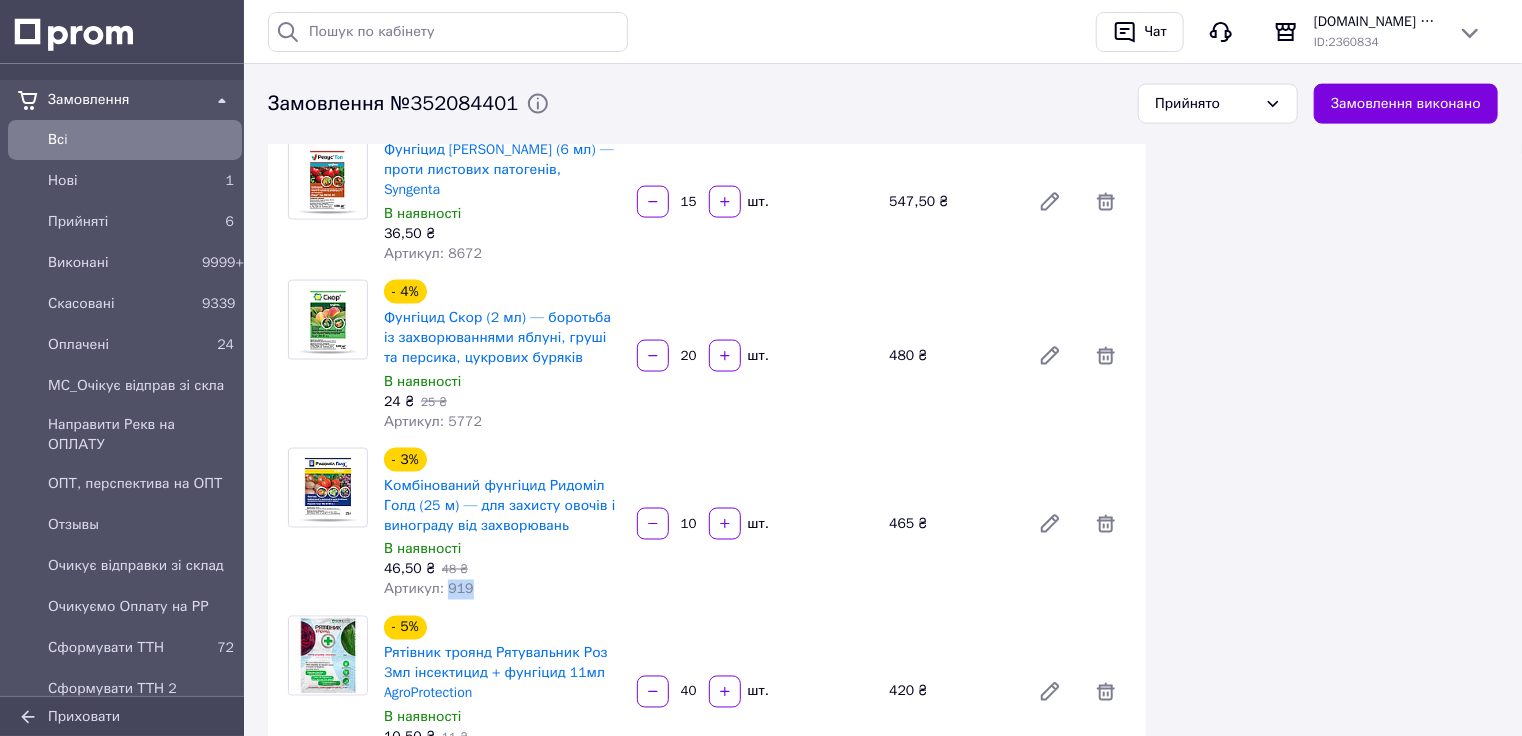 scroll, scrollTop: 1520, scrollLeft: 0, axis: vertical 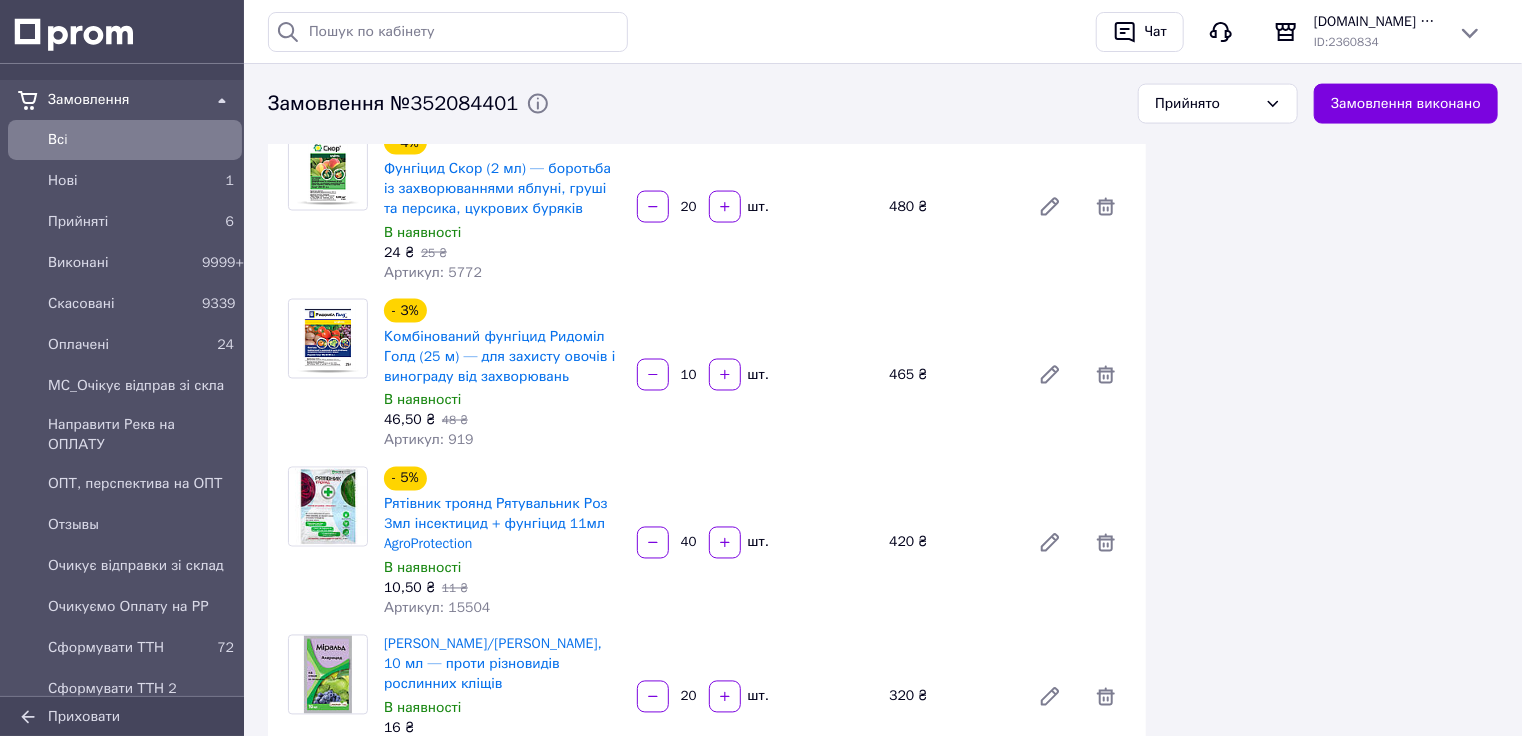 click on "Артикул: 15504" at bounding box center (437, 608) 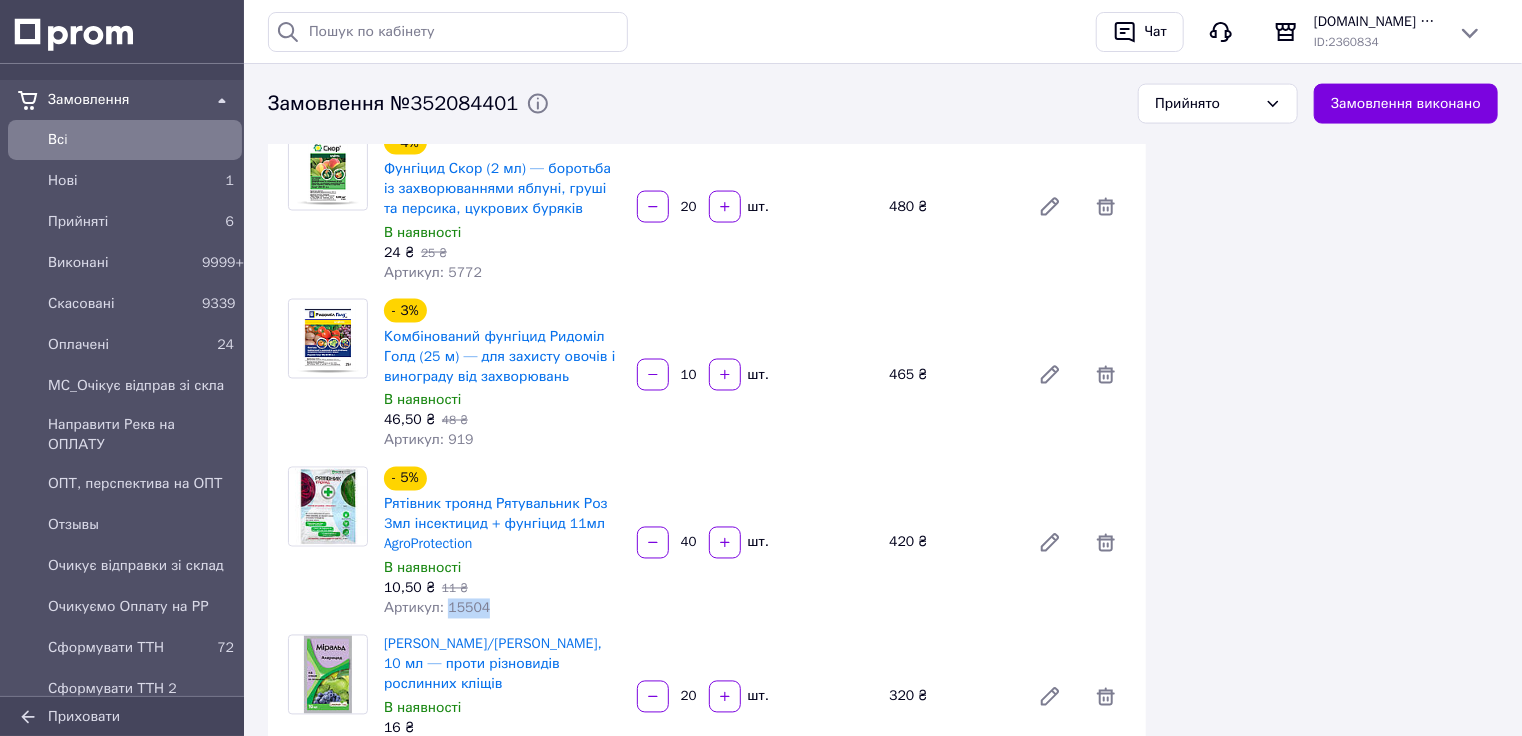 drag, startPoint x: 463, startPoint y: 572, endPoint x: 473, endPoint y: 584, distance: 15.6205 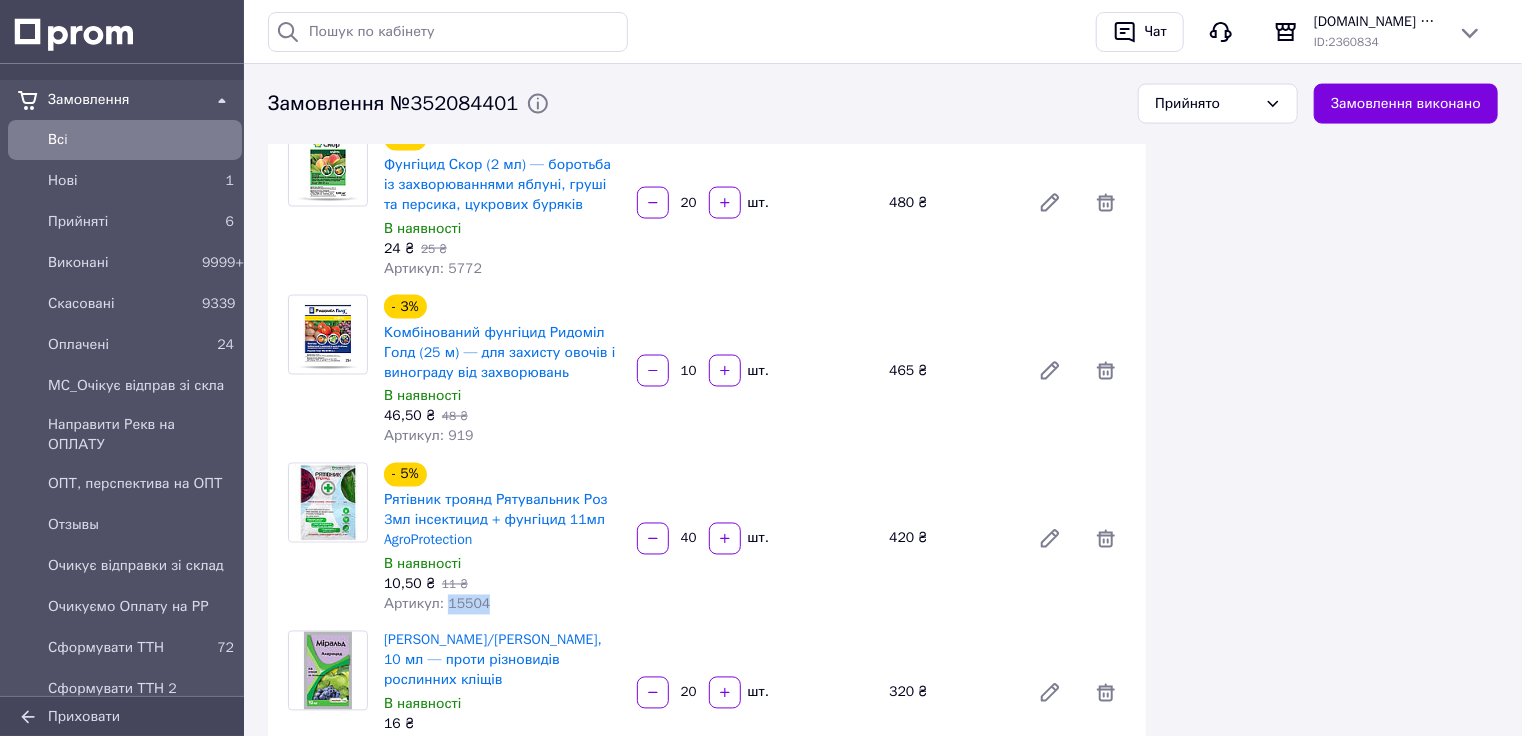 scroll, scrollTop: 1680, scrollLeft: 0, axis: vertical 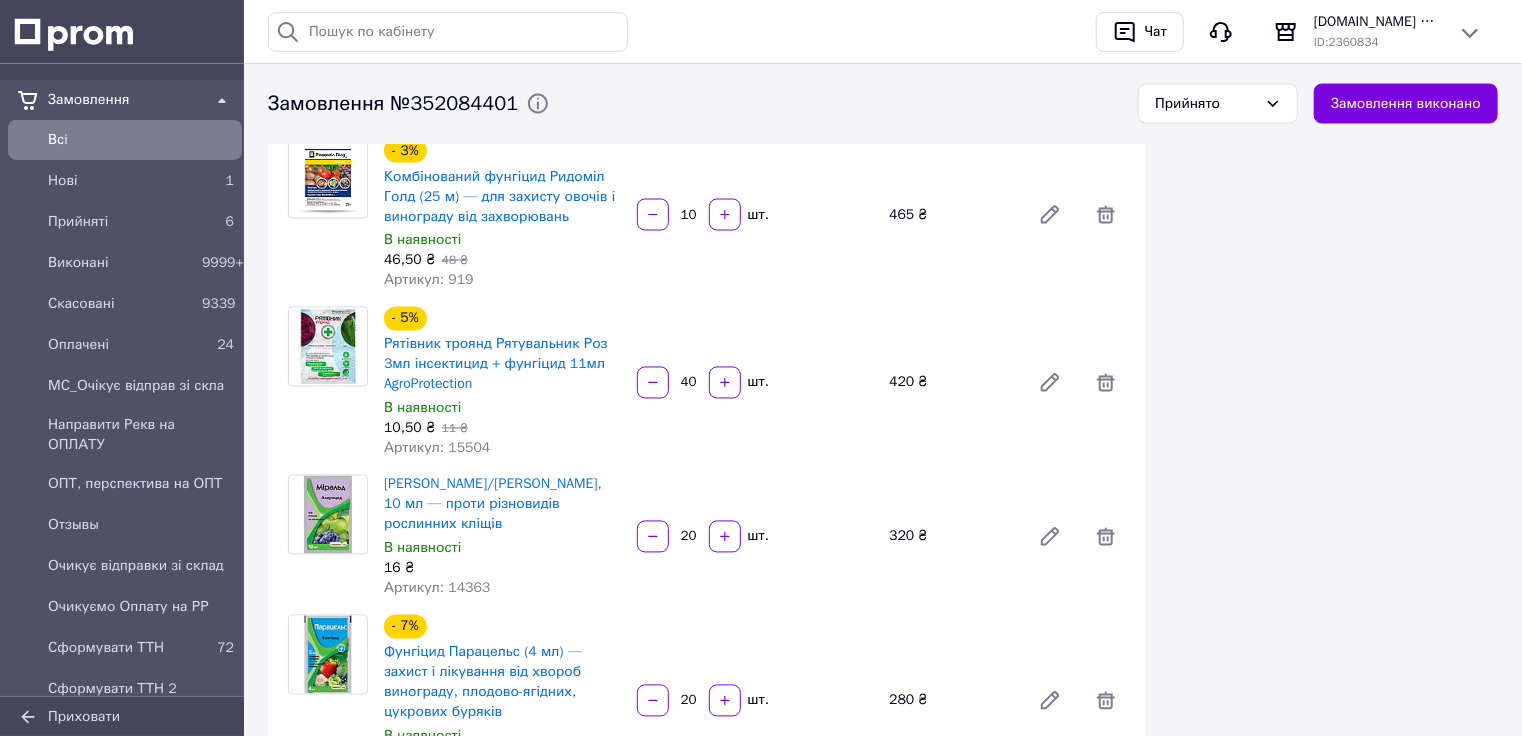 click on "Артикул: 14363" at bounding box center [437, 588] 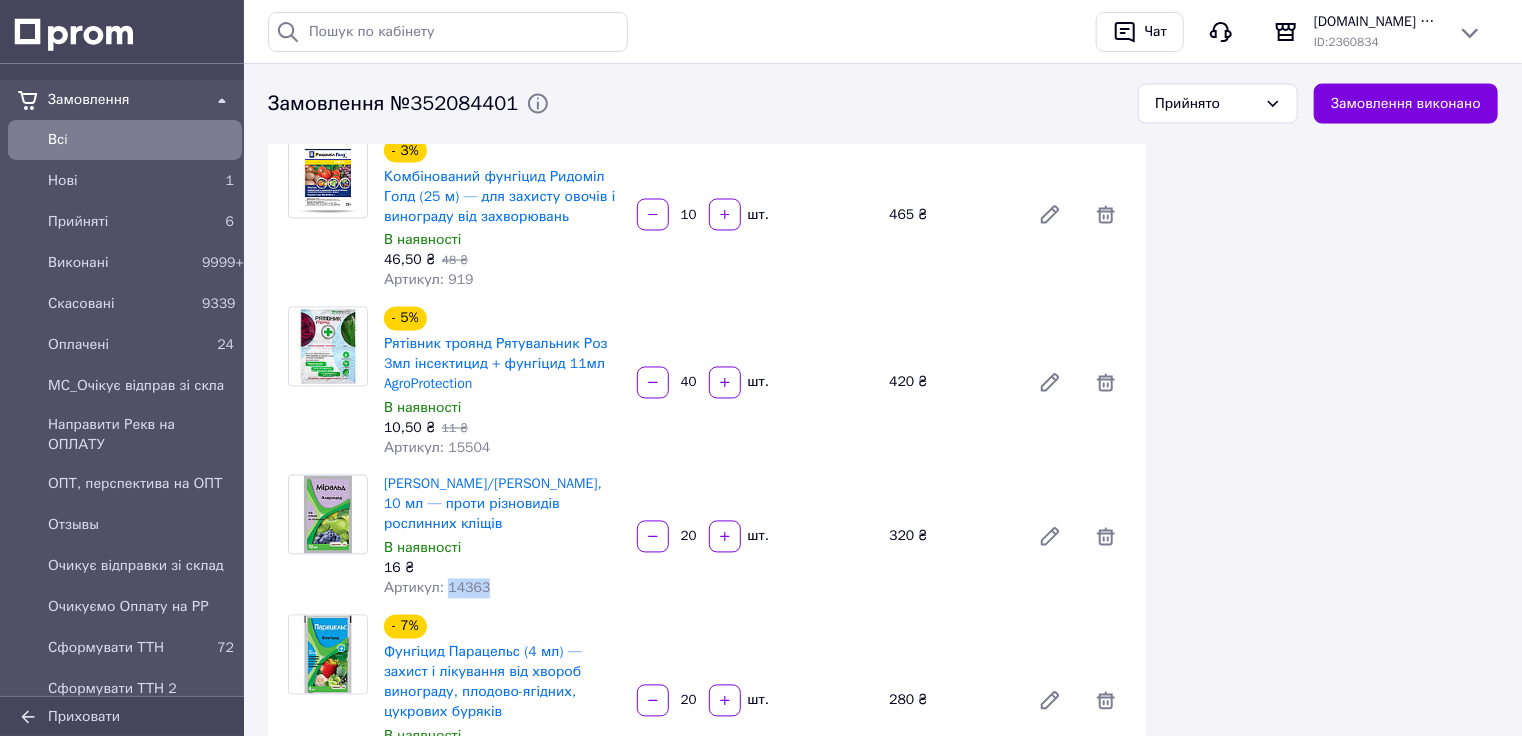 click on "Артикул: 14363" at bounding box center (437, 588) 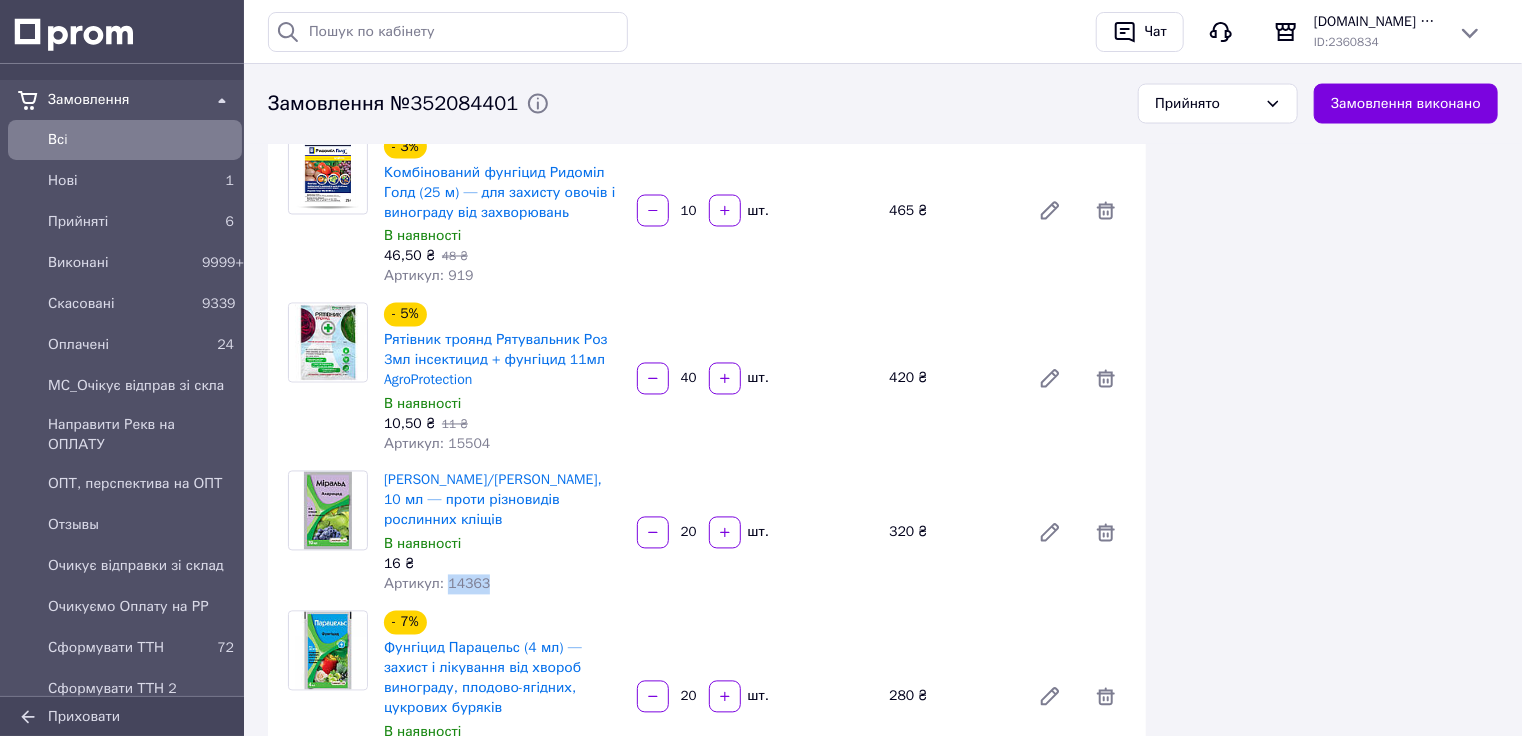 scroll, scrollTop: 1760, scrollLeft: 0, axis: vertical 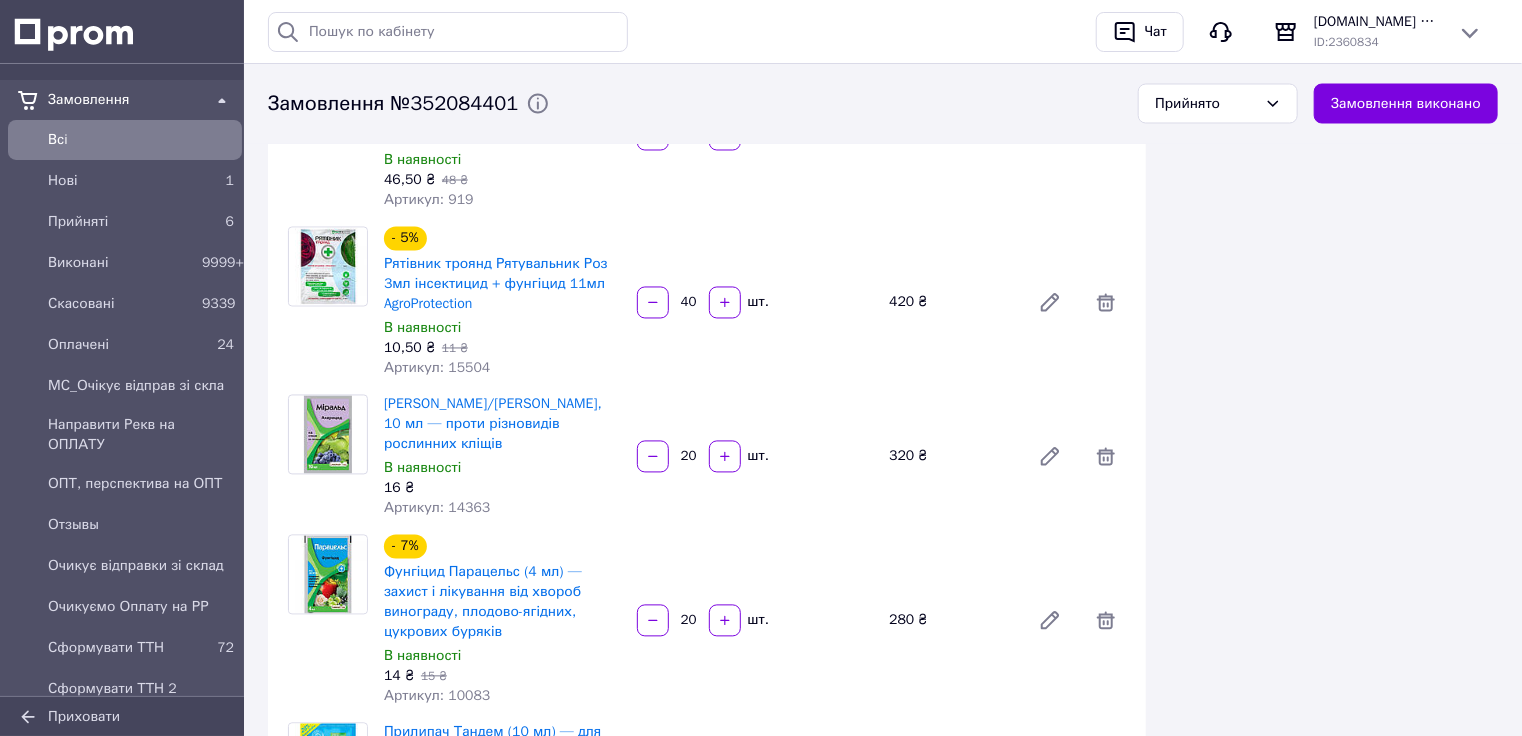 click on "Артикул: 10083" at bounding box center (437, 696) 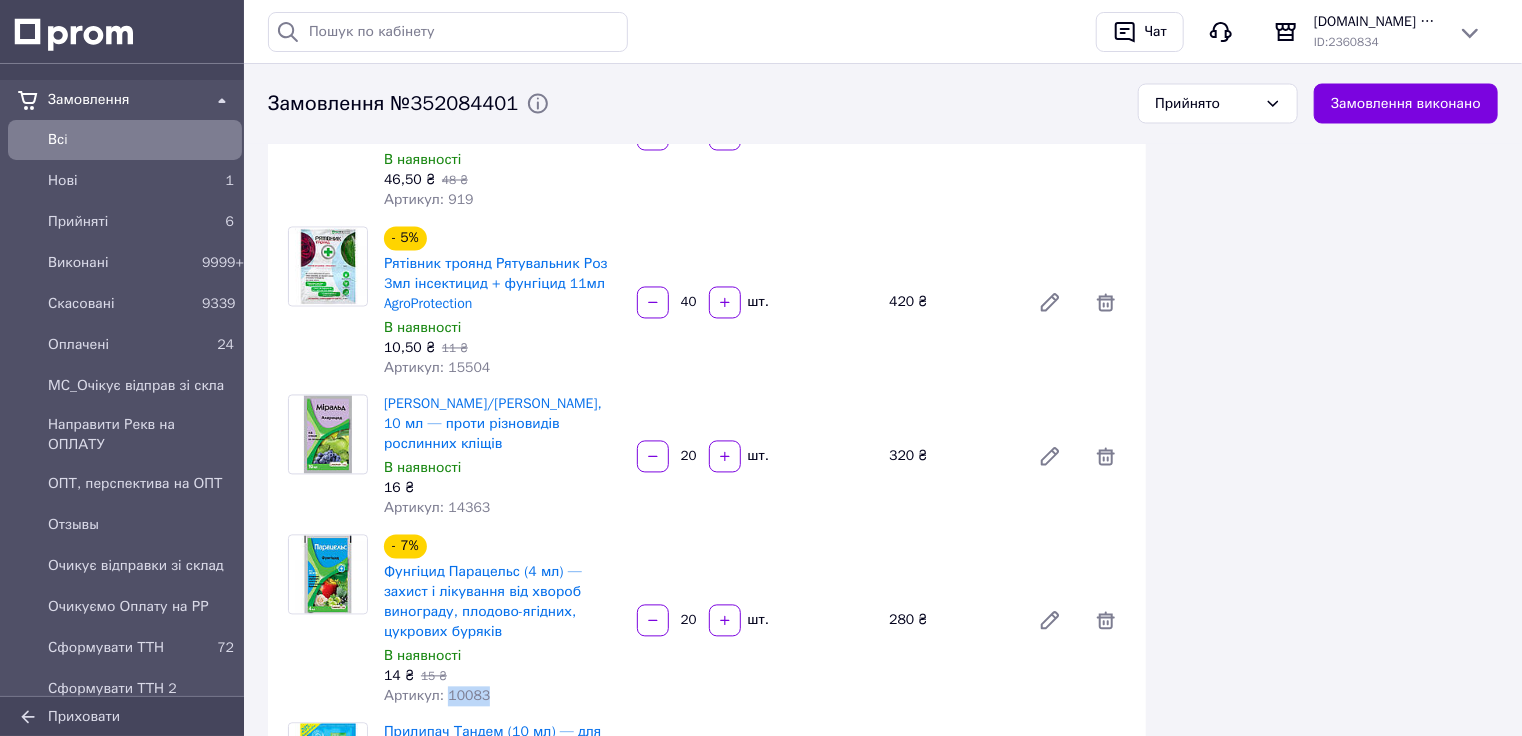 click on "Артикул: 10083" at bounding box center (437, 696) 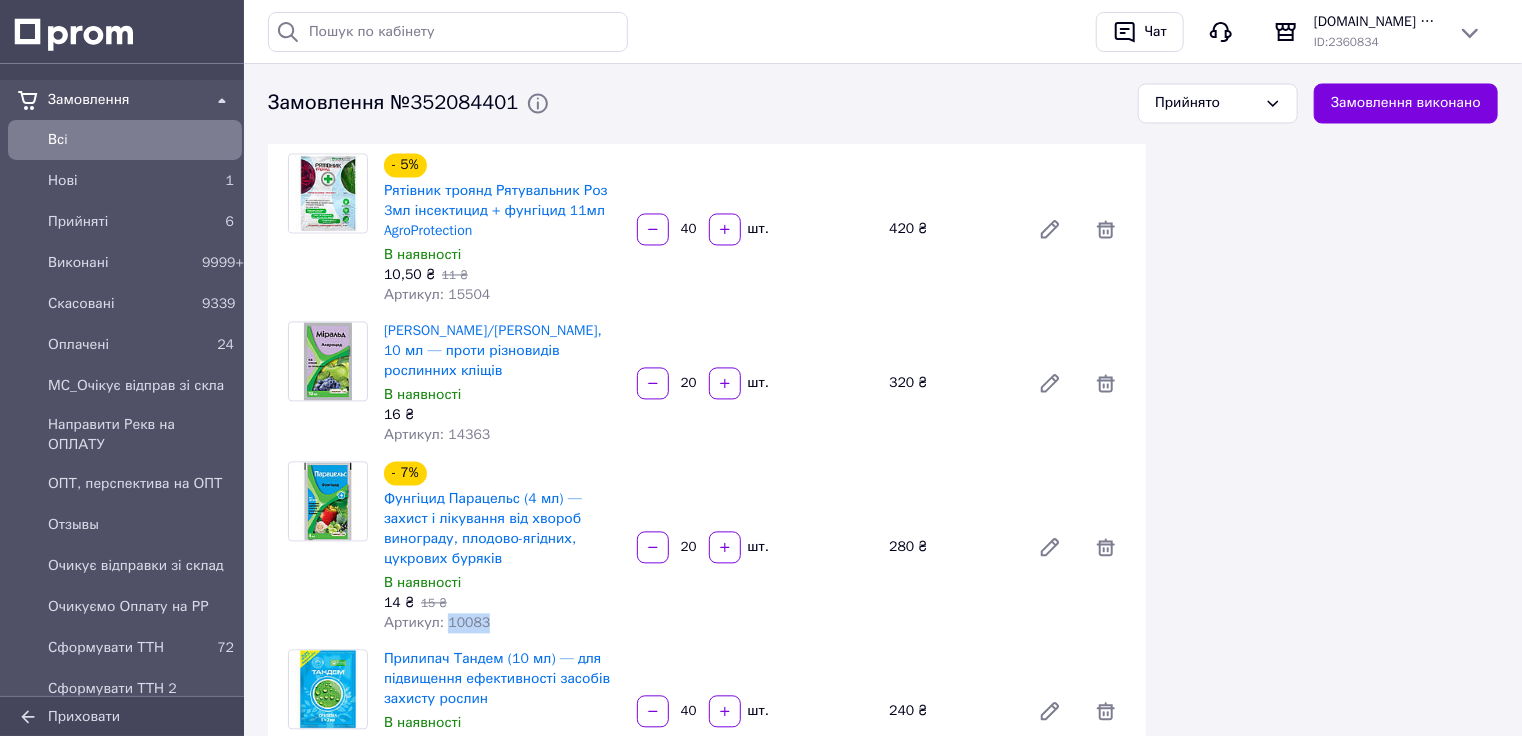 scroll, scrollTop: 1840, scrollLeft: 0, axis: vertical 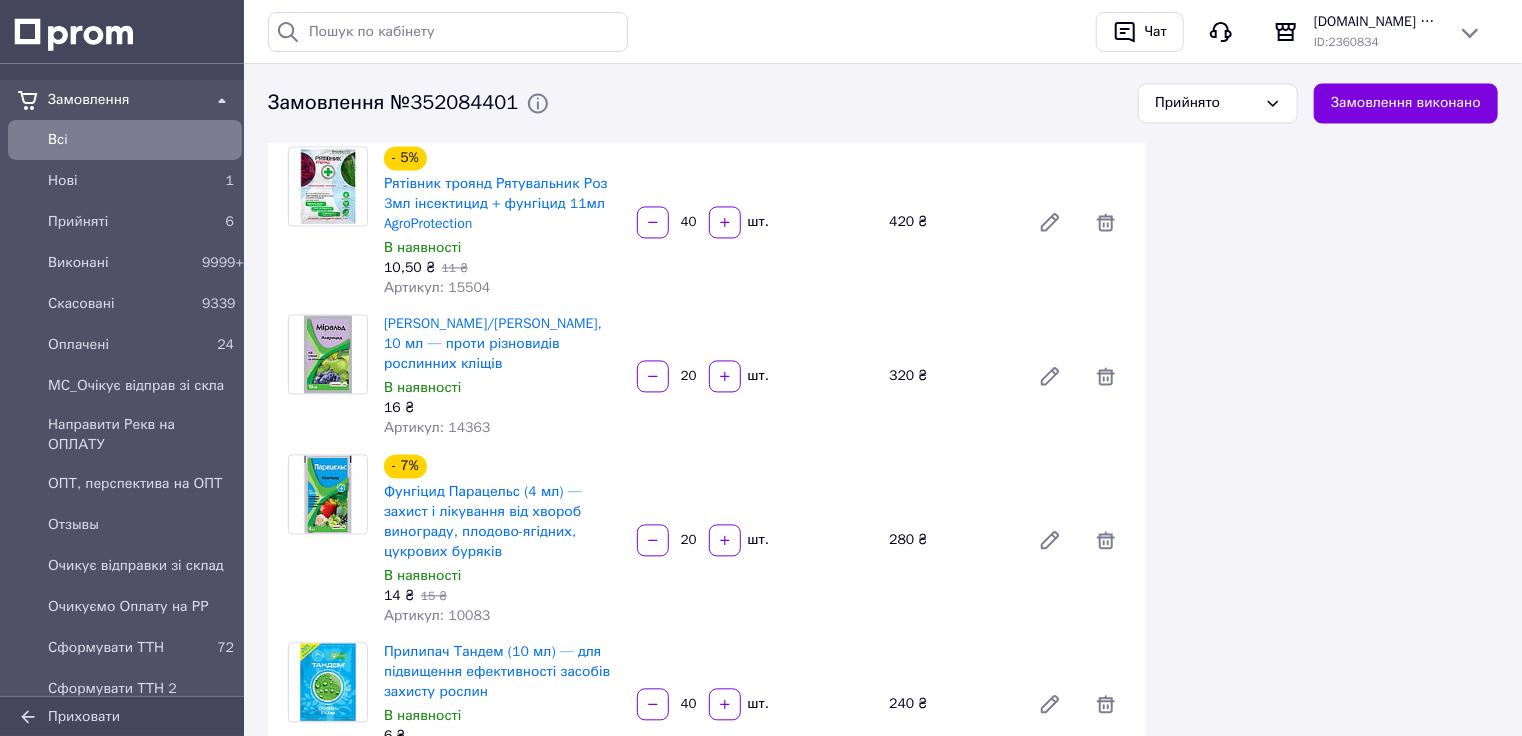 click on "Артикул: 941" at bounding box center [429, 756] 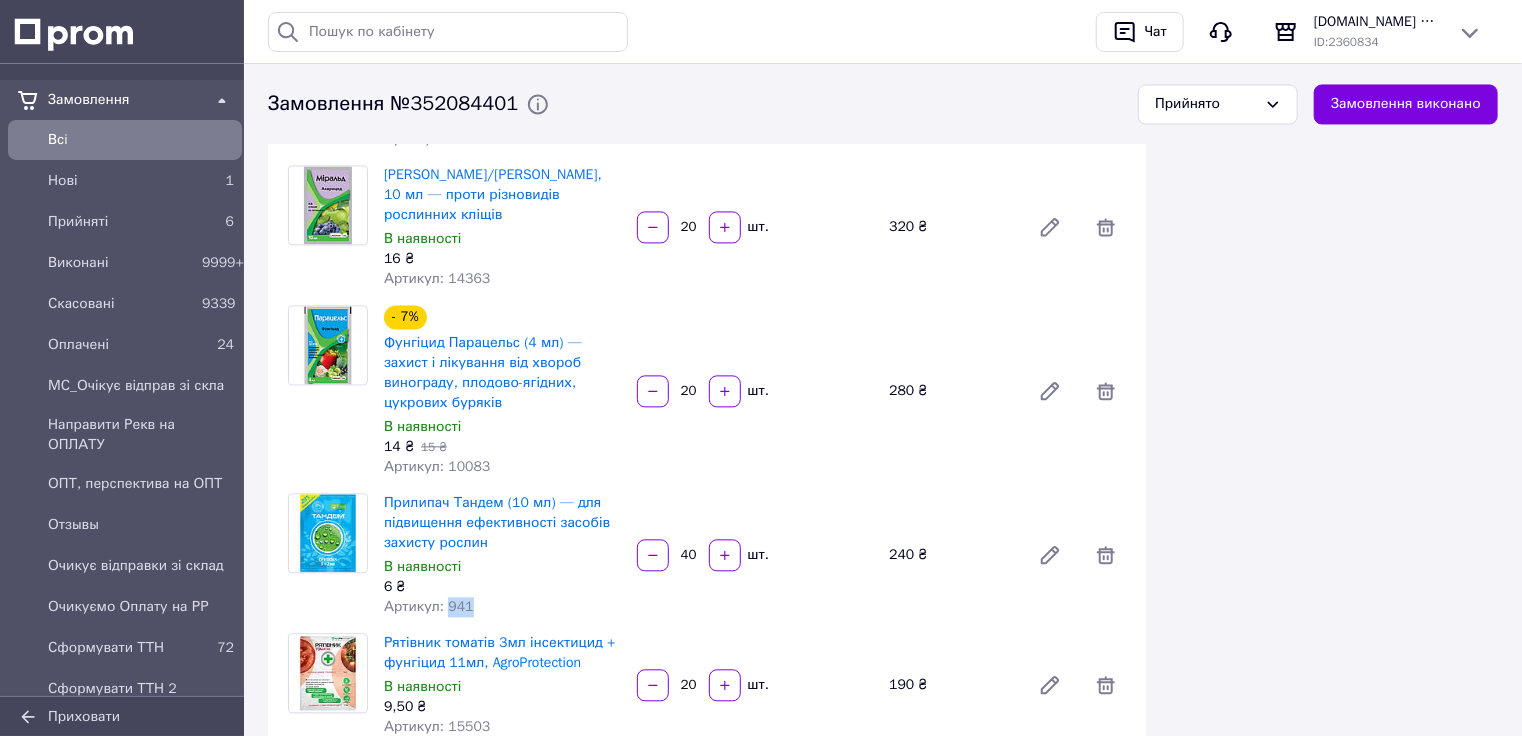 scroll, scrollTop: 2160, scrollLeft: 0, axis: vertical 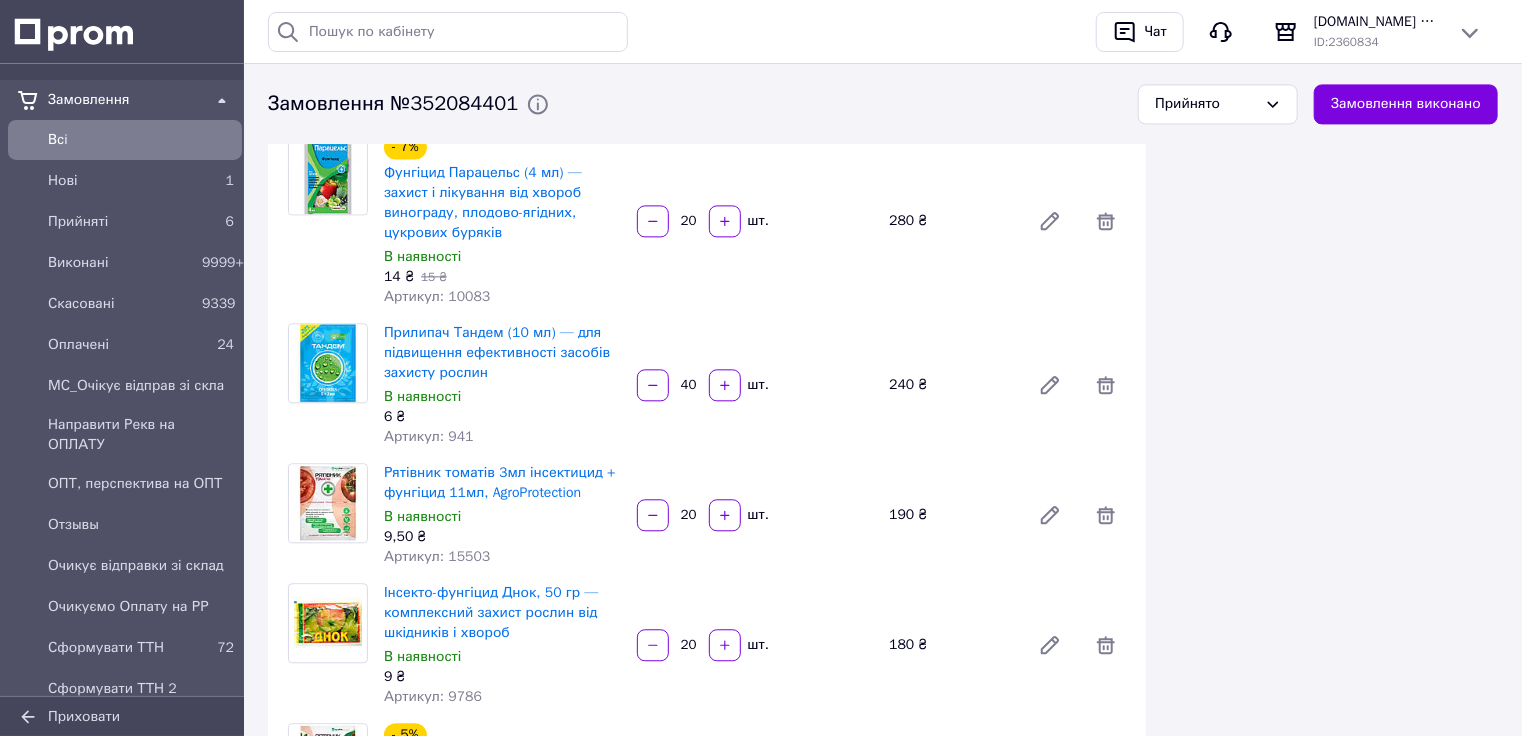 click on "Артикул: 15503" at bounding box center [437, 556] 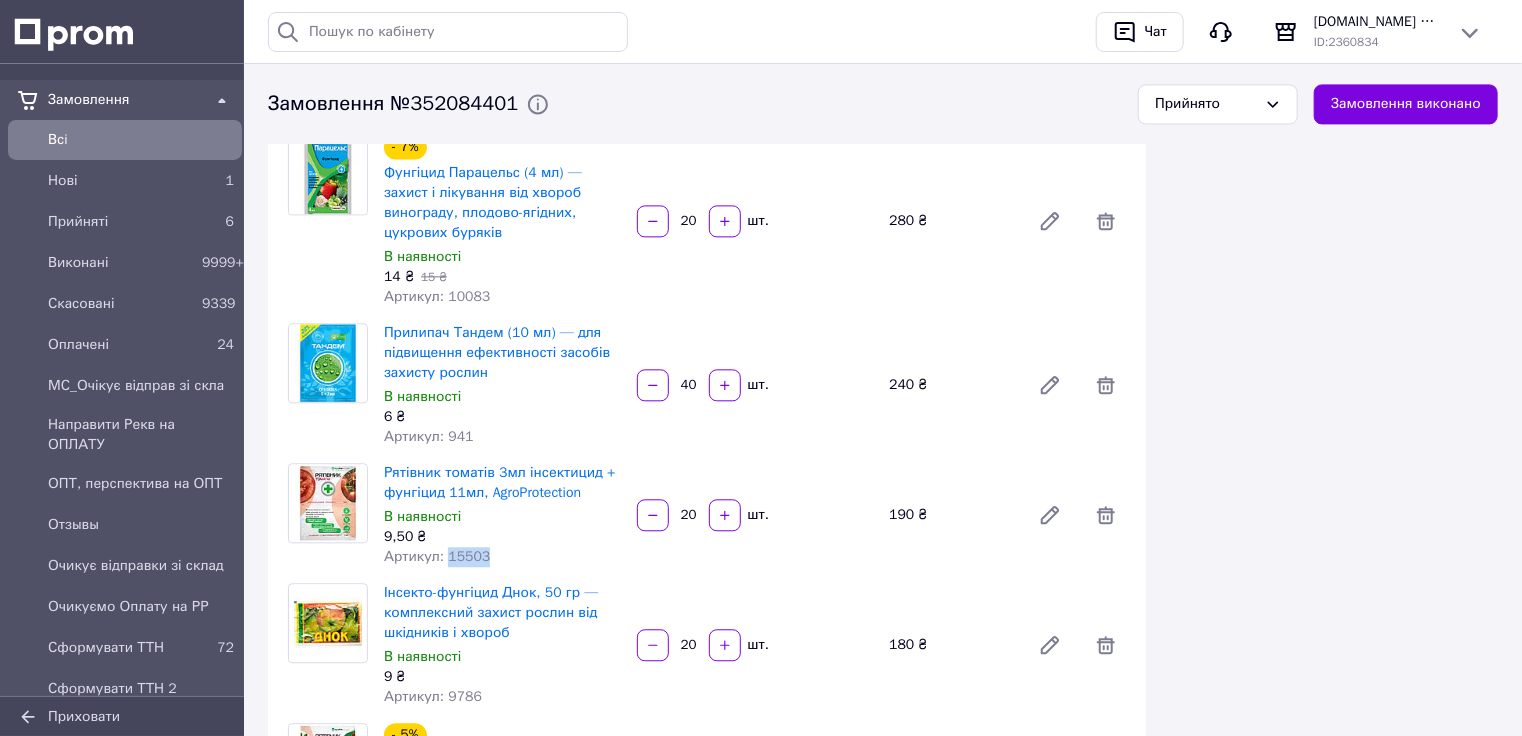 click on "Артикул: 15503" at bounding box center [437, 556] 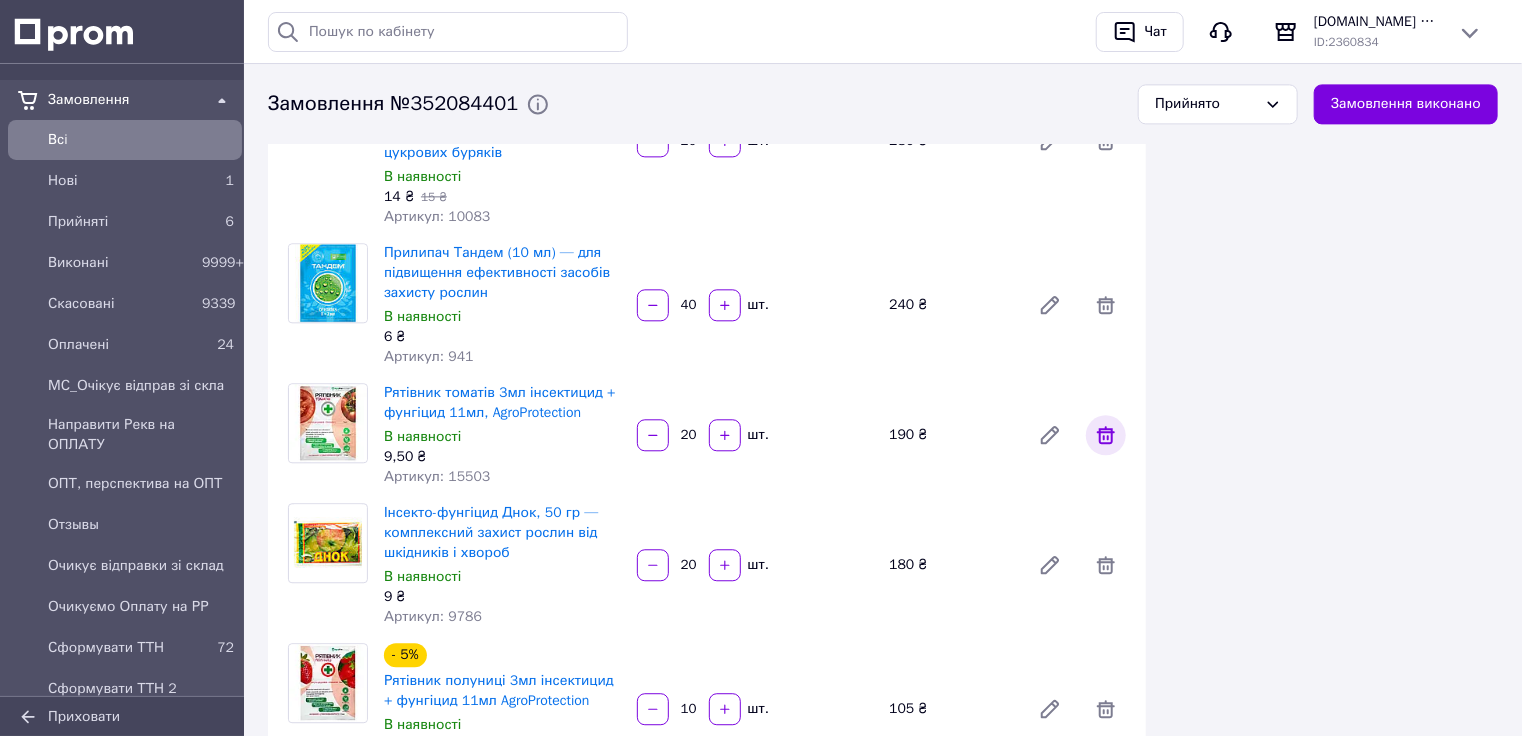 click at bounding box center (1106, 435) 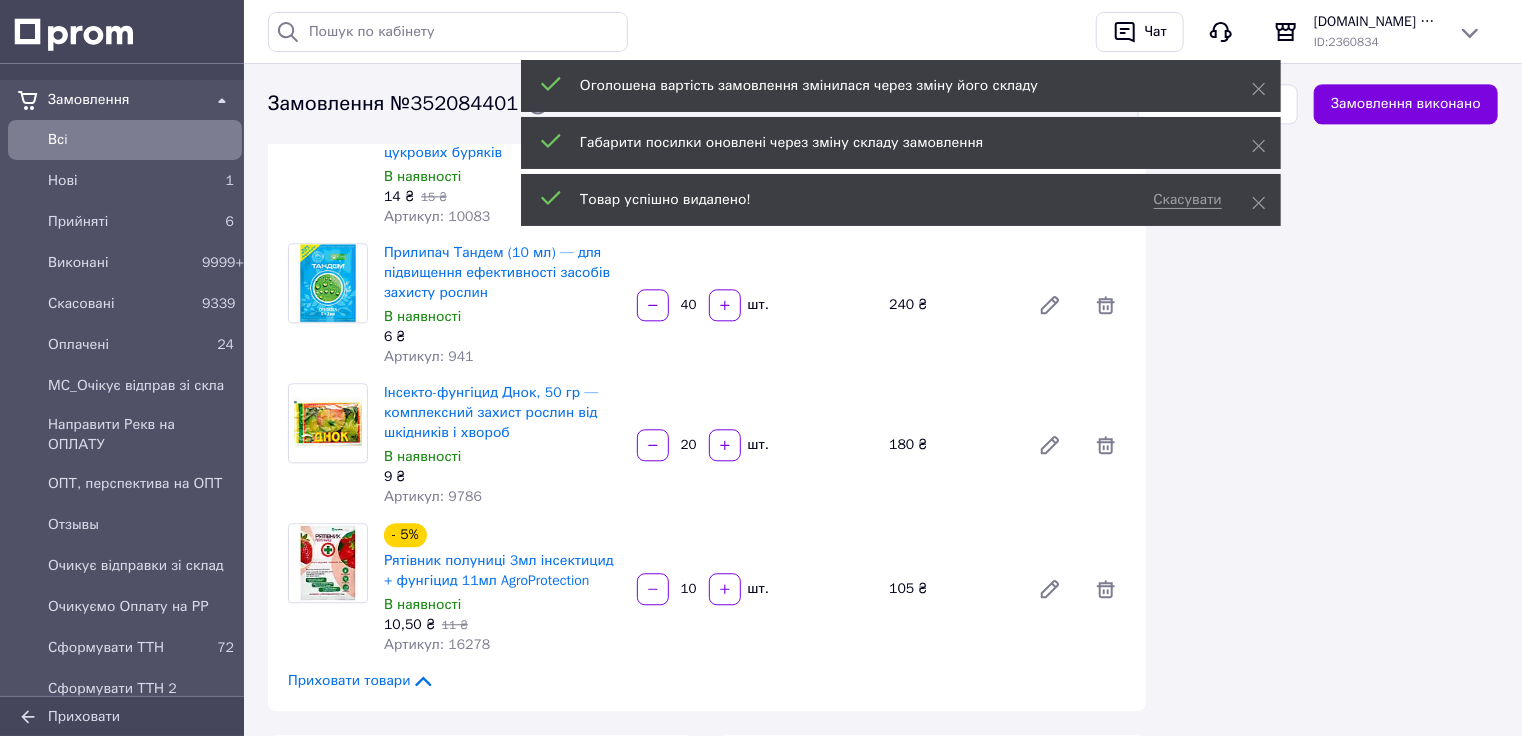 click on "Артикул: 9786" at bounding box center (433, 496) 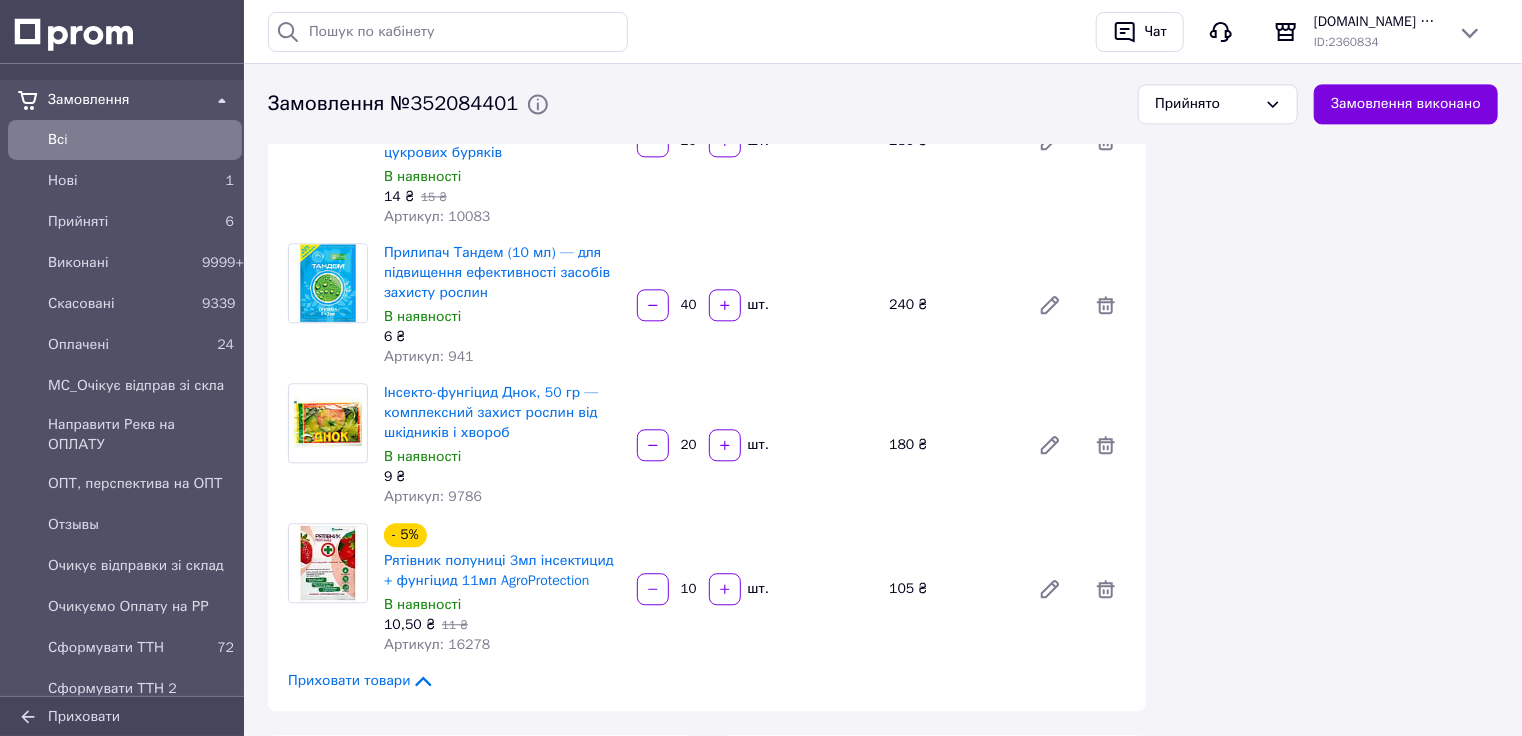 click on "Артикул: 9786" at bounding box center [433, 496] 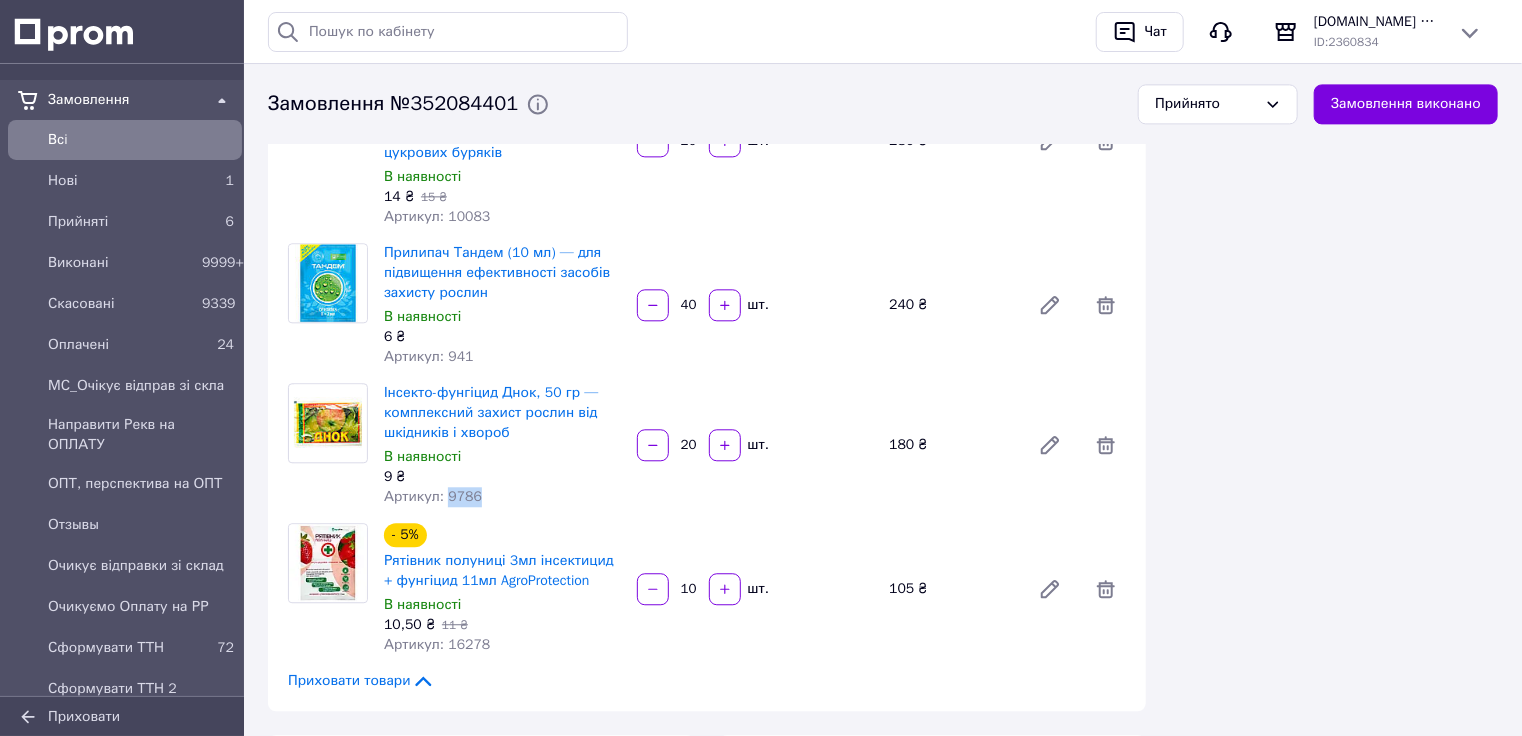 click on "Артикул: 9786" at bounding box center (433, 496) 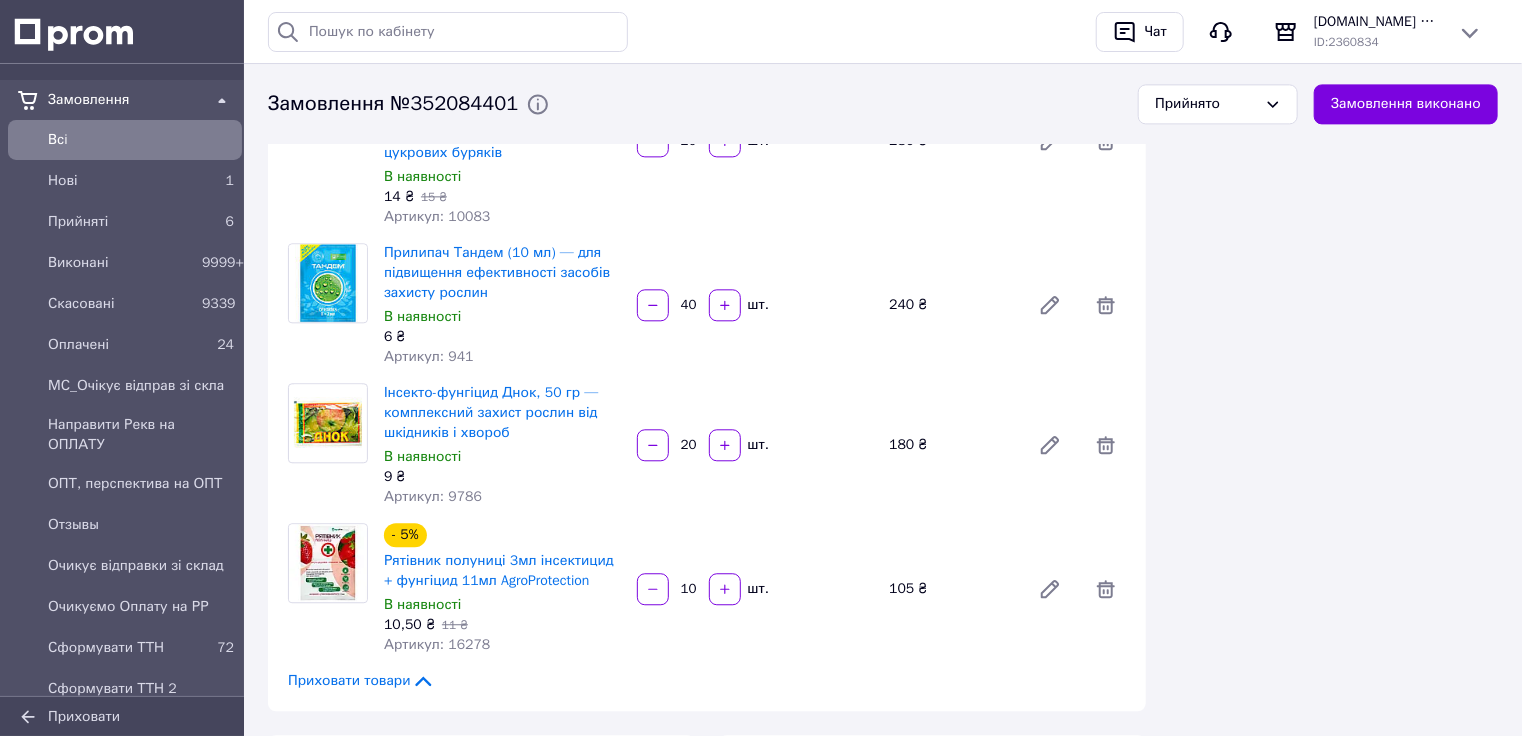 click on "Артикул: 16278" at bounding box center [437, 644] 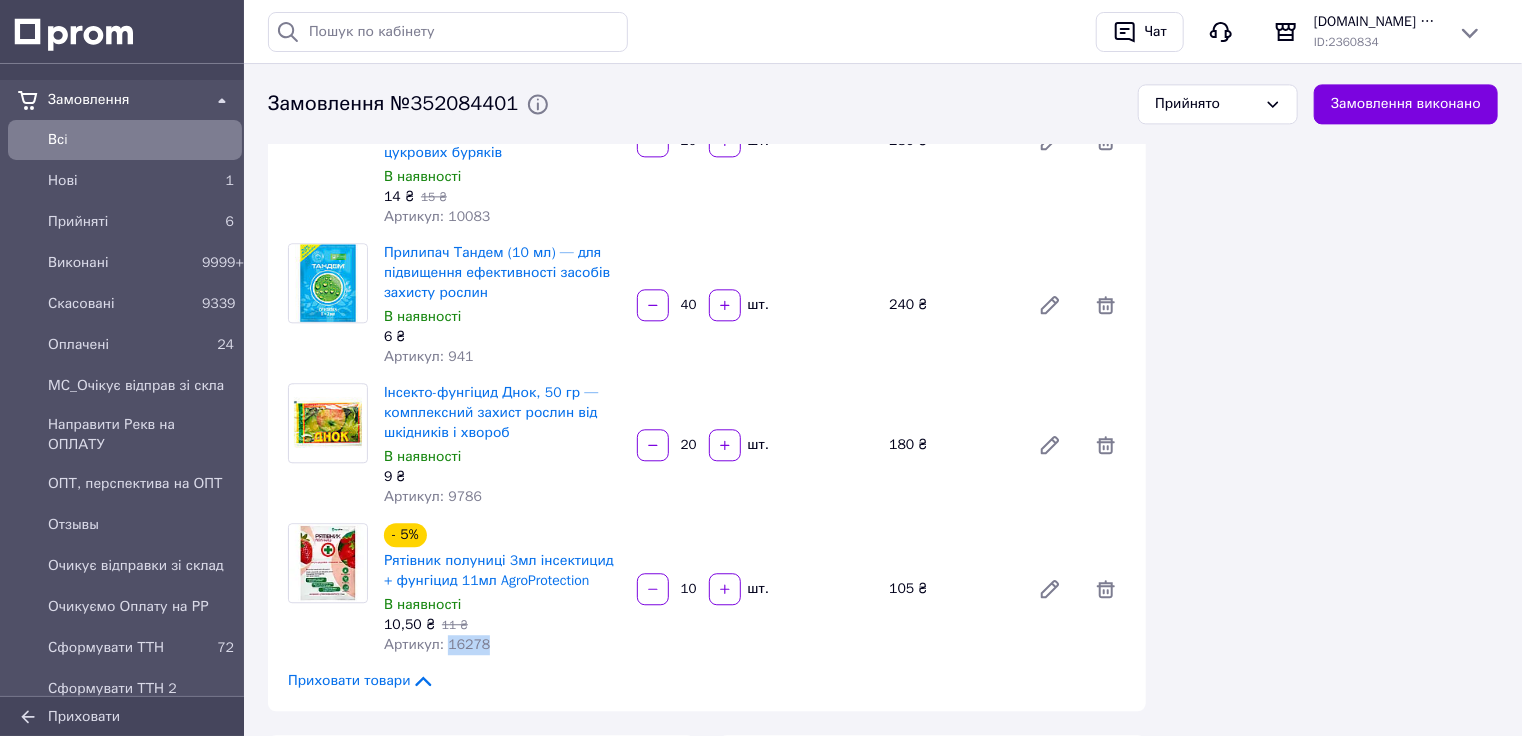 click on "Артикул: 16278" at bounding box center [437, 644] 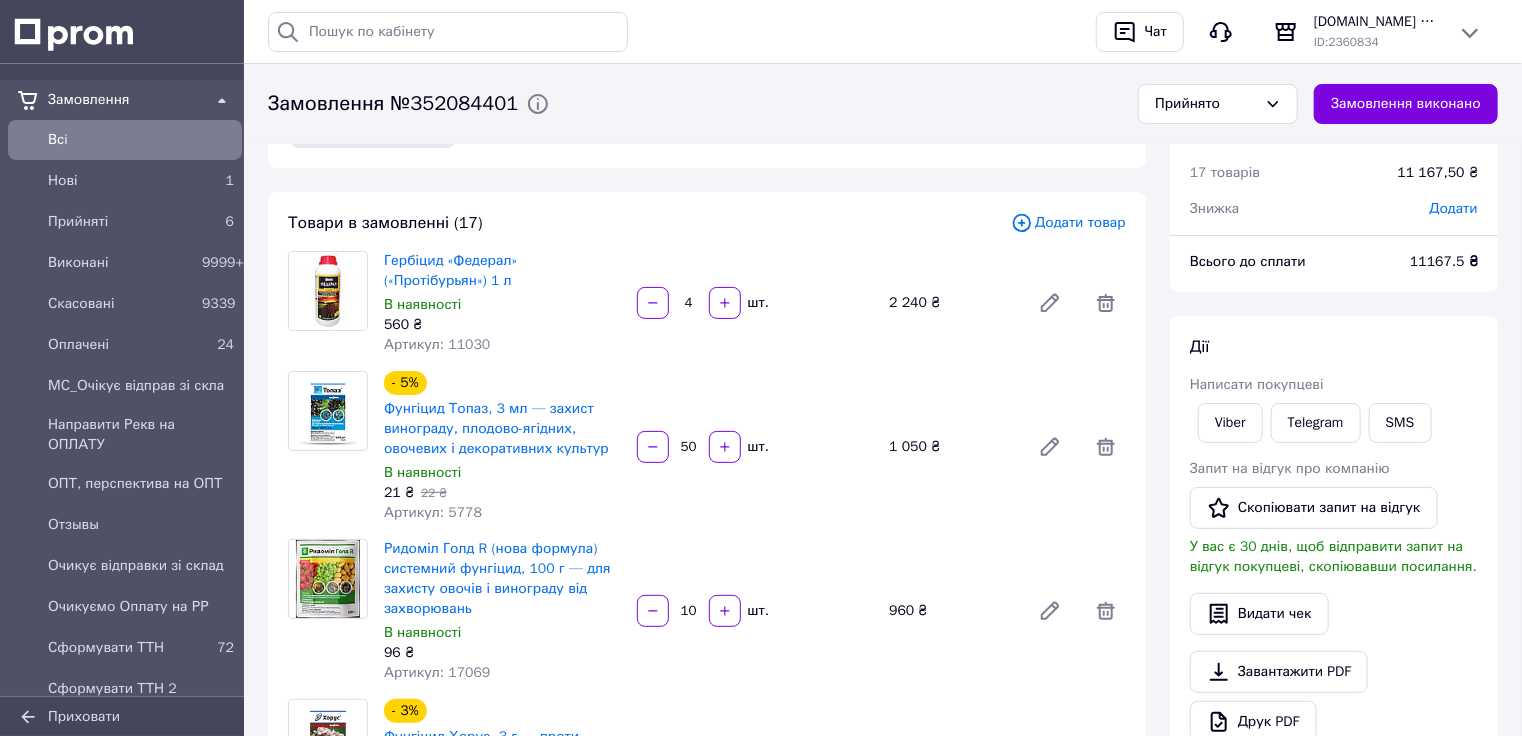 scroll, scrollTop: 0, scrollLeft: 0, axis: both 